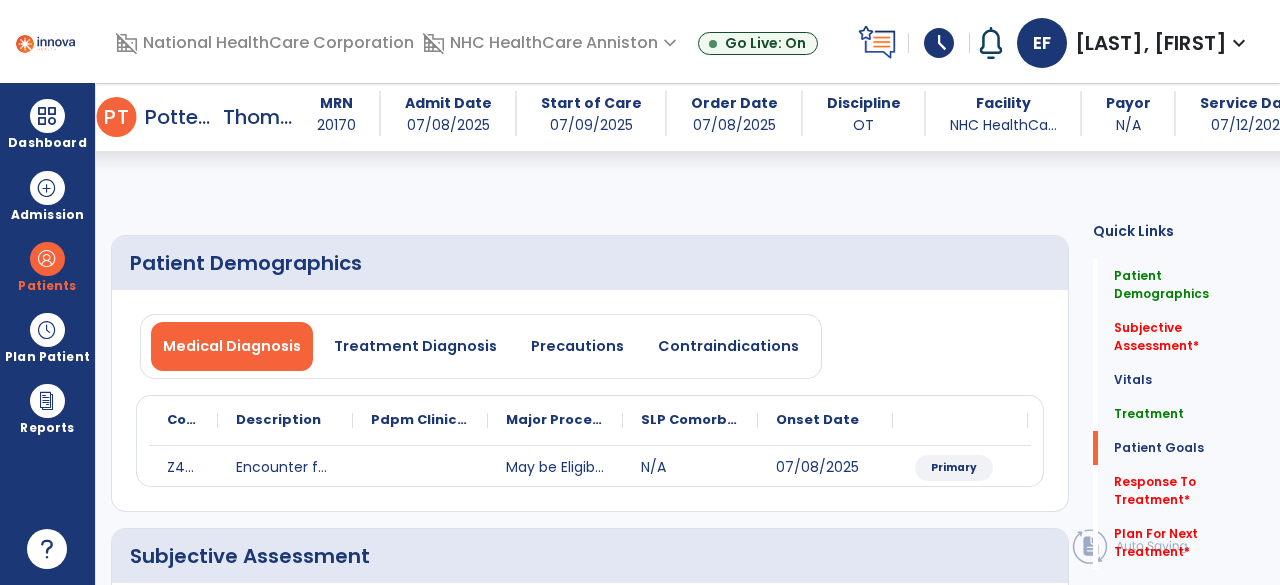 select on "*" 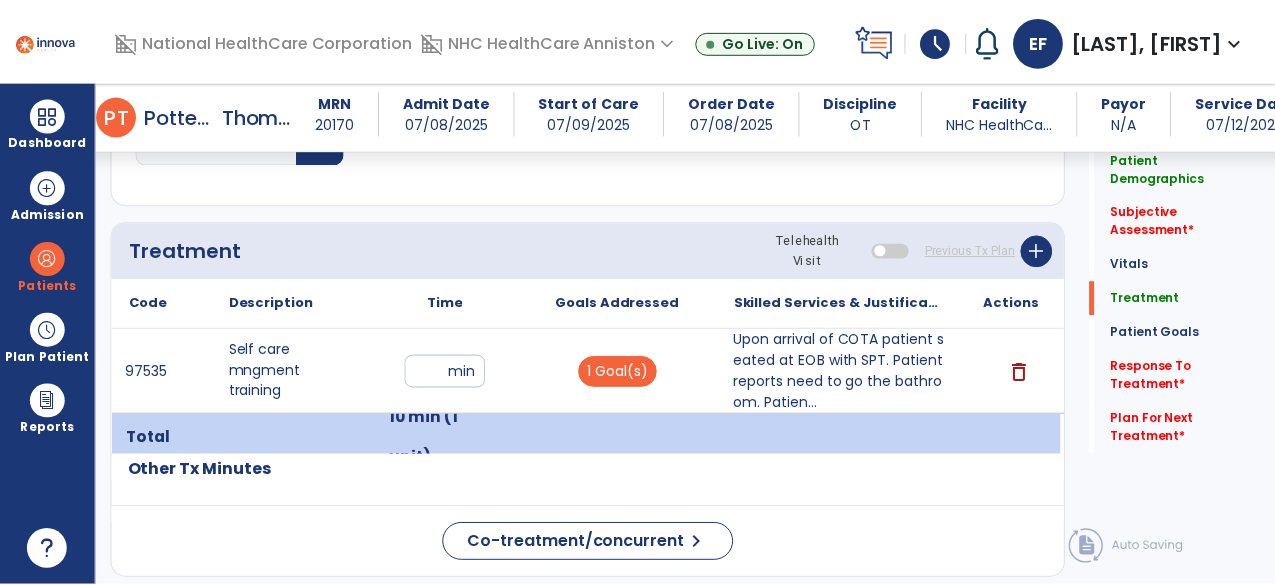 scroll, scrollTop: 1028, scrollLeft: 0, axis: vertical 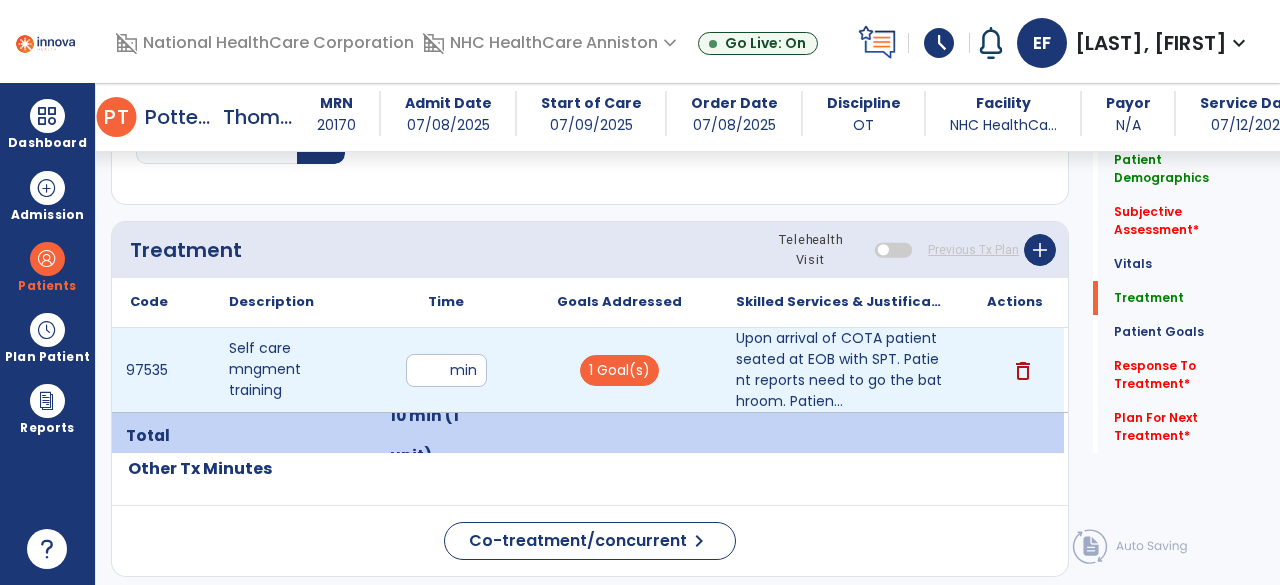 click on "**" at bounding box center [446, 370] 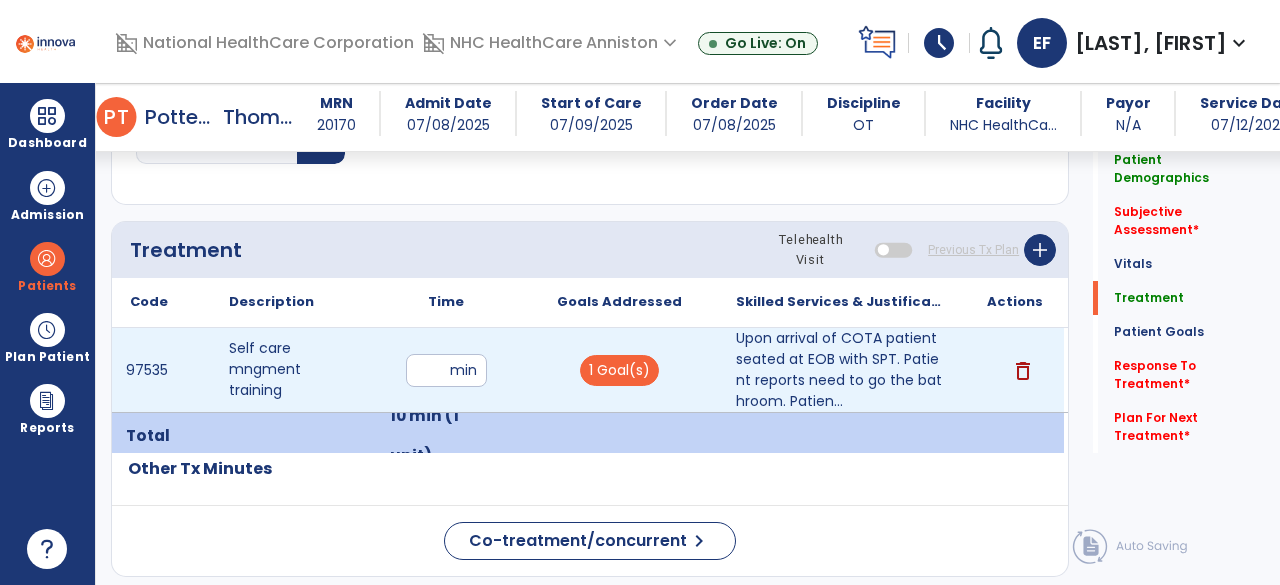 type on "**" 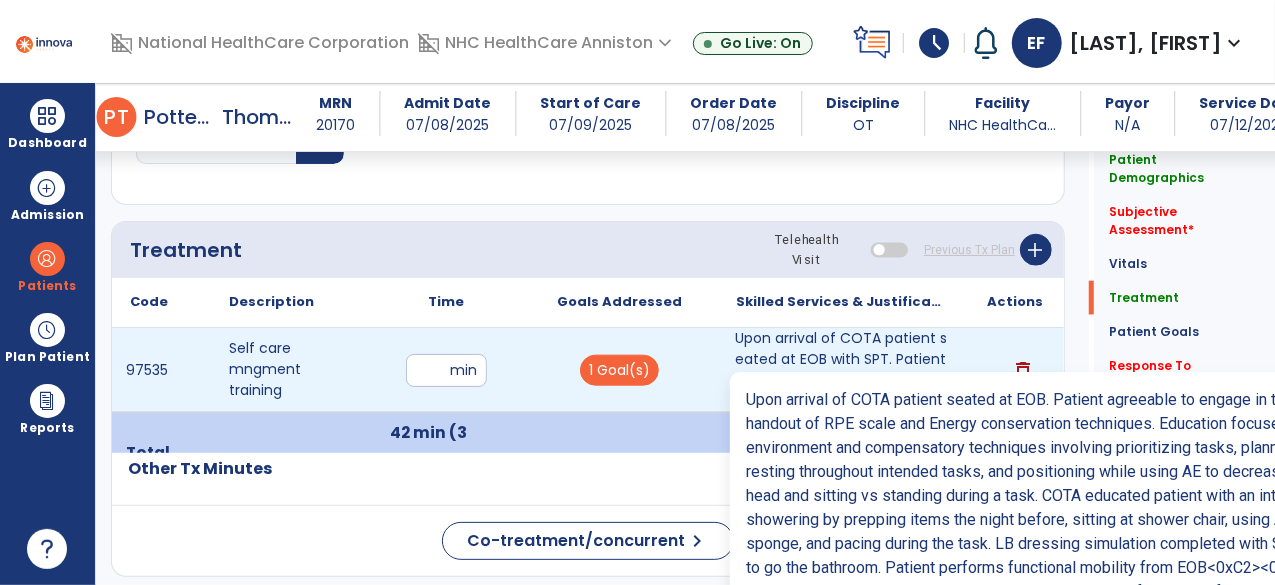 scroll, scrollTop: 1028, scrollLeft: 0, axis: vertical 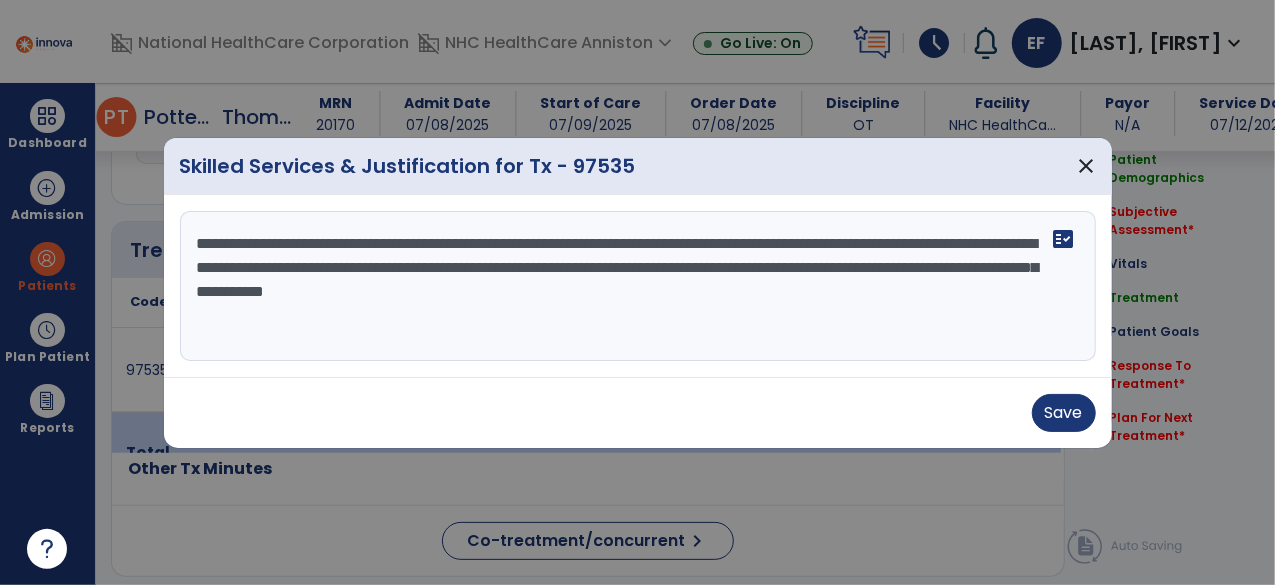 click on "**********" at bounding box center [638, 286] 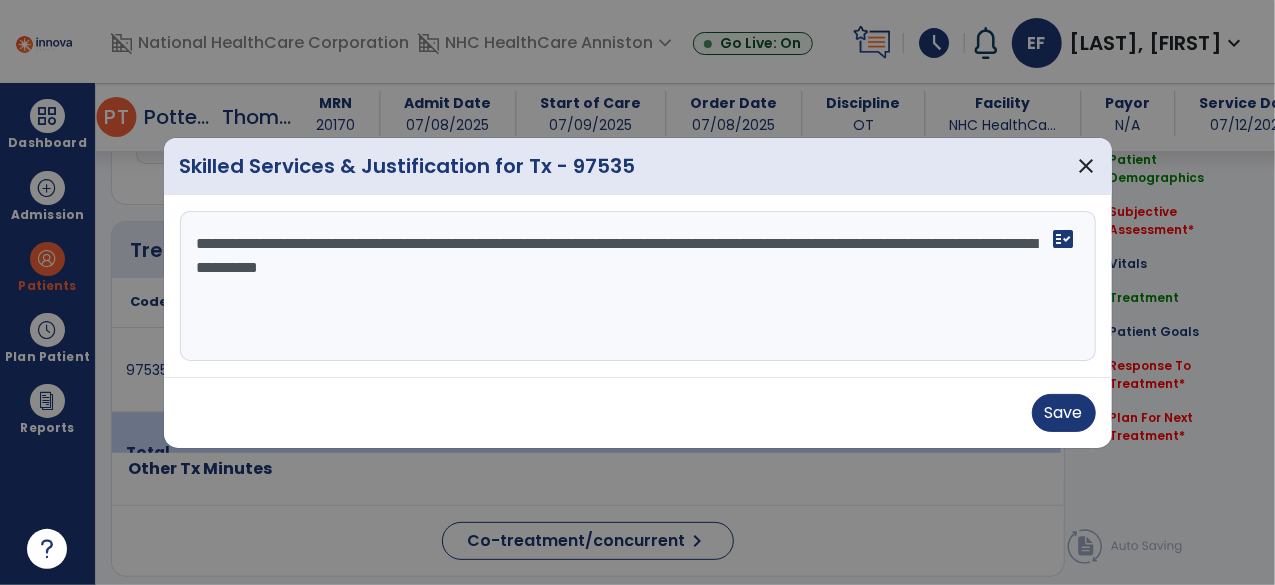click on "**********" at bounding box center [638, 286] 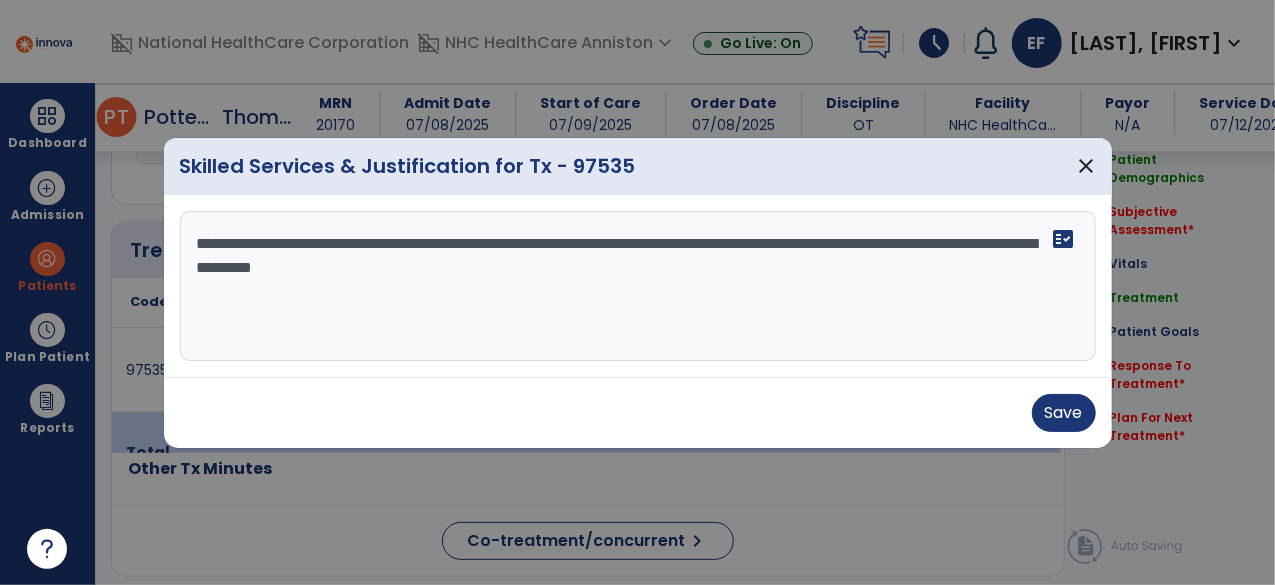 click on "**********" at bounding box center [638, 286] 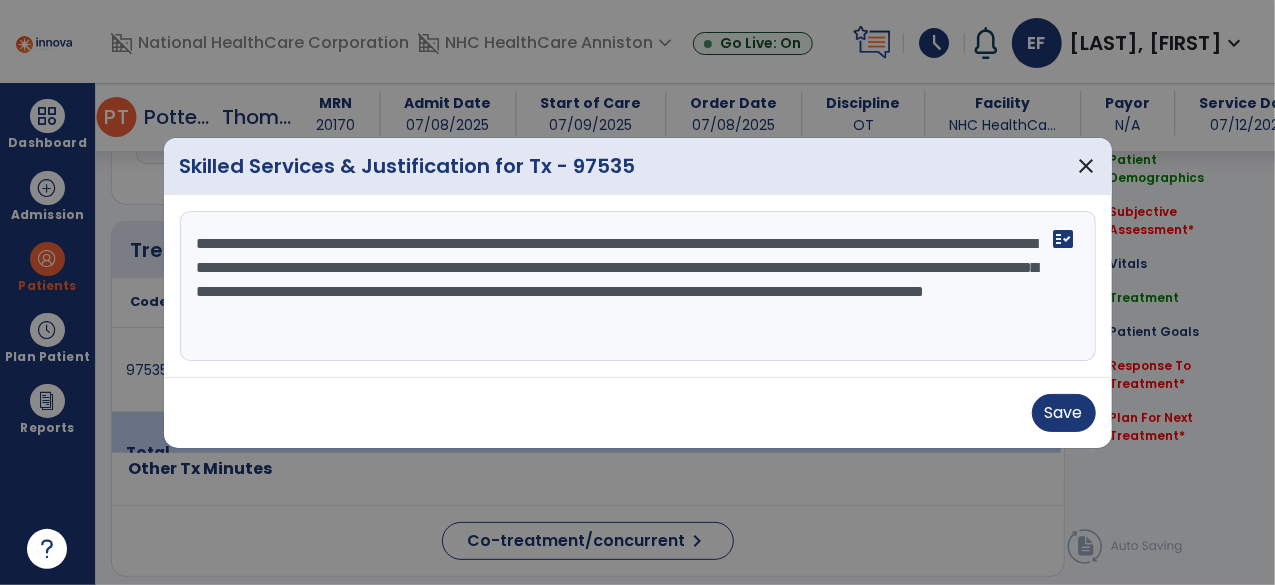 click on "**********" at bounding box center [638, 286] 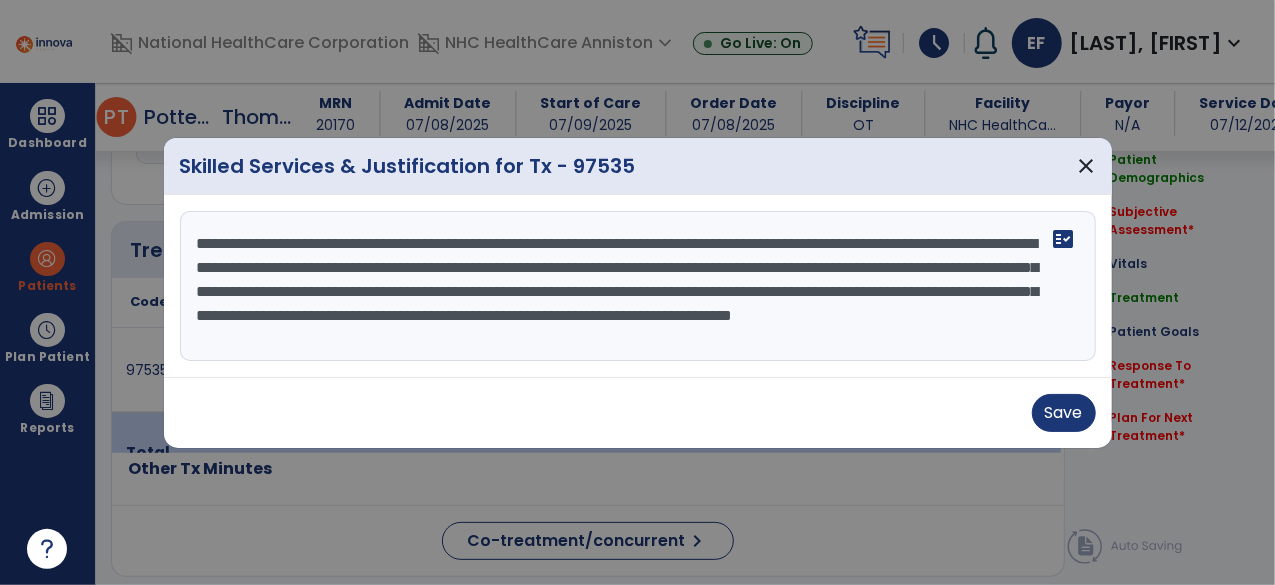 scroll, scrollTop: 15, scrollLeft: 0, axis: vertical 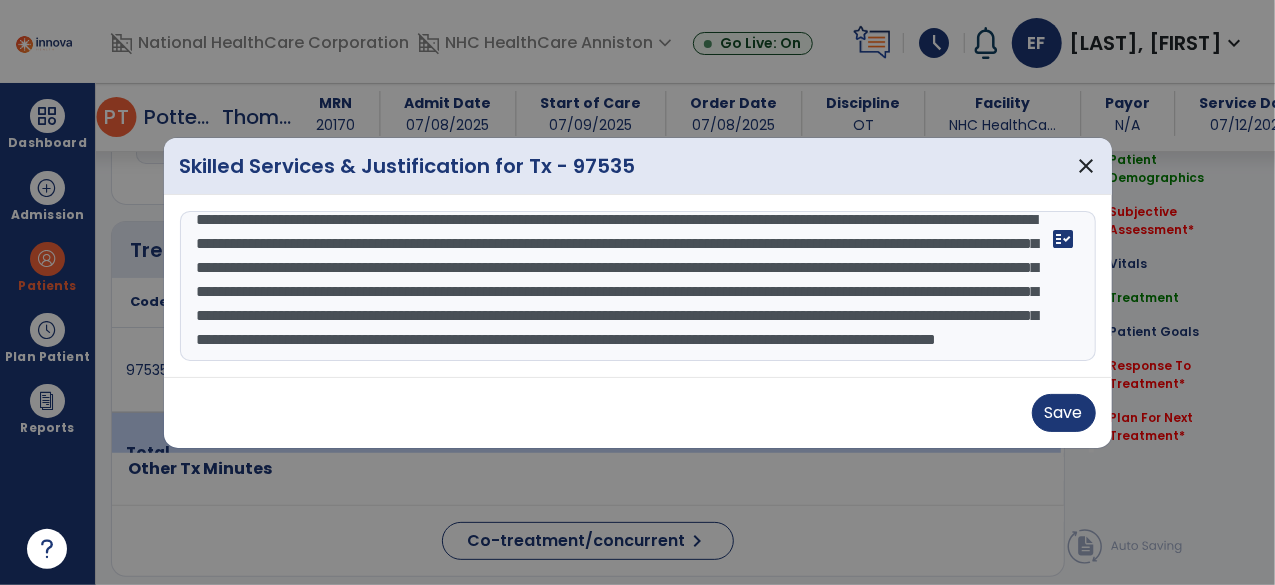 drag, startPoint x: 964, startPoint y: 310, endPoint x: 950, endPoint y: 334, distance: 27.784887 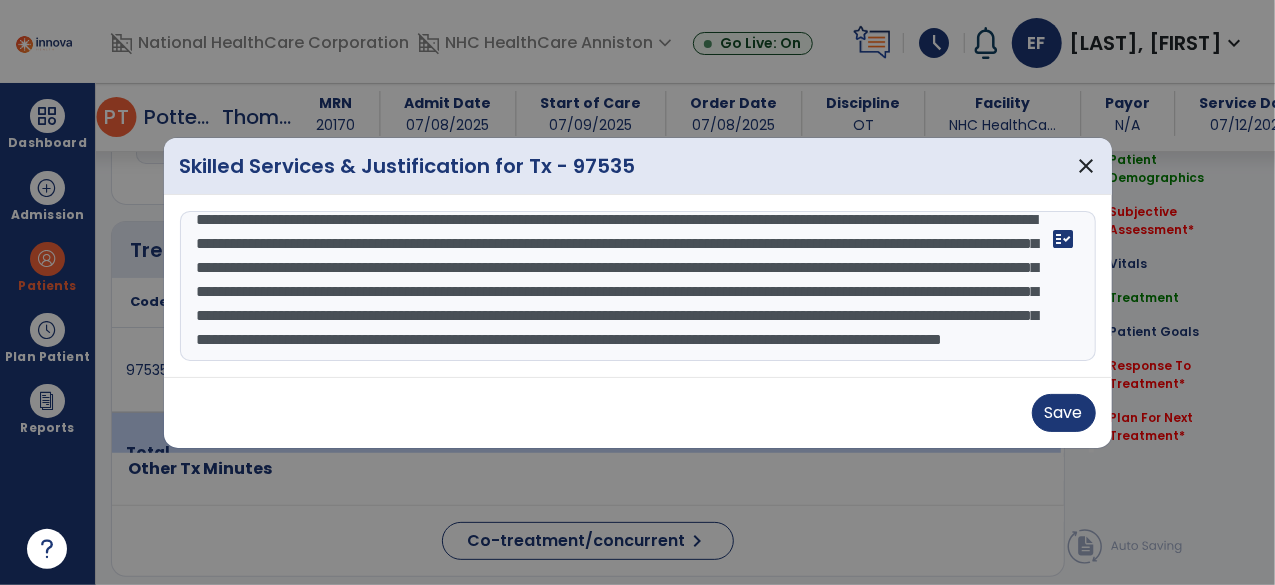 click on "**********" at bounding box center (638, 286) 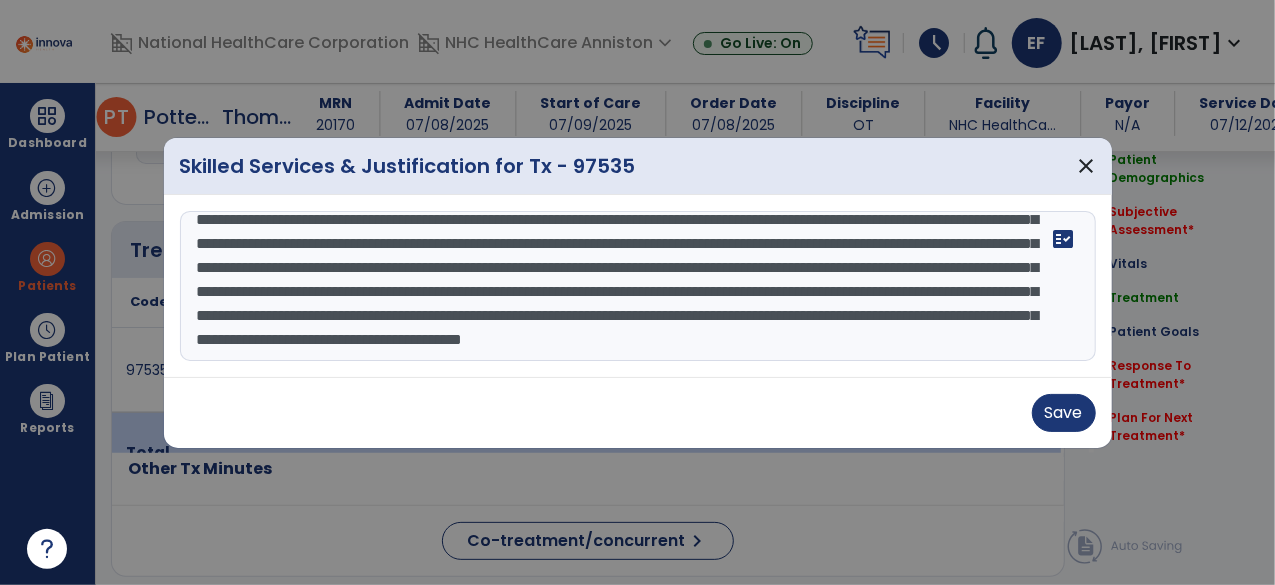 drag, startPoint x: 290, startPoint y: 341, endPoint x: 276, endPoint y: 390, distance: 50.96077 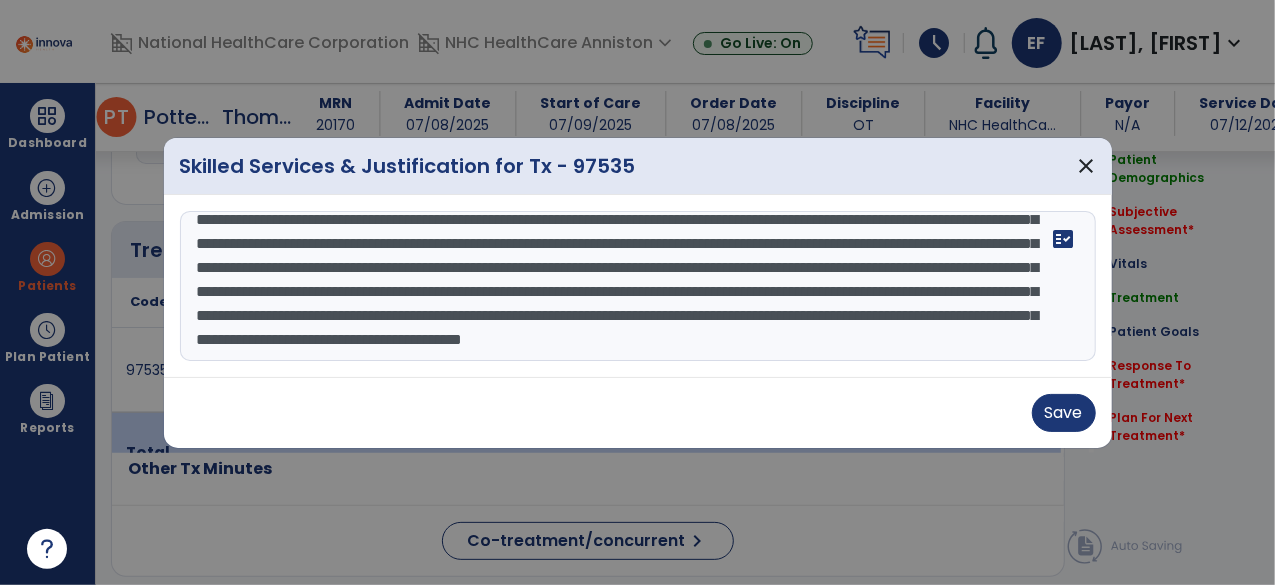 drag, startPoint x: 306, startPoint y: 352, endPoint x: 268, endPoint y: 382, distance: 48.414875 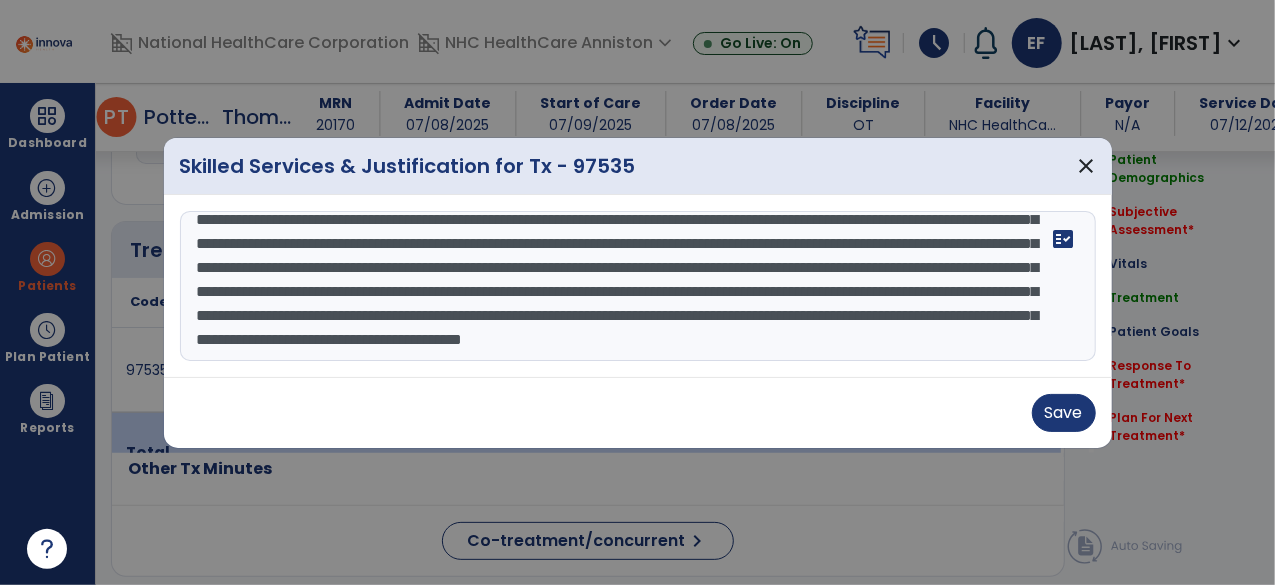 paste on "**********" 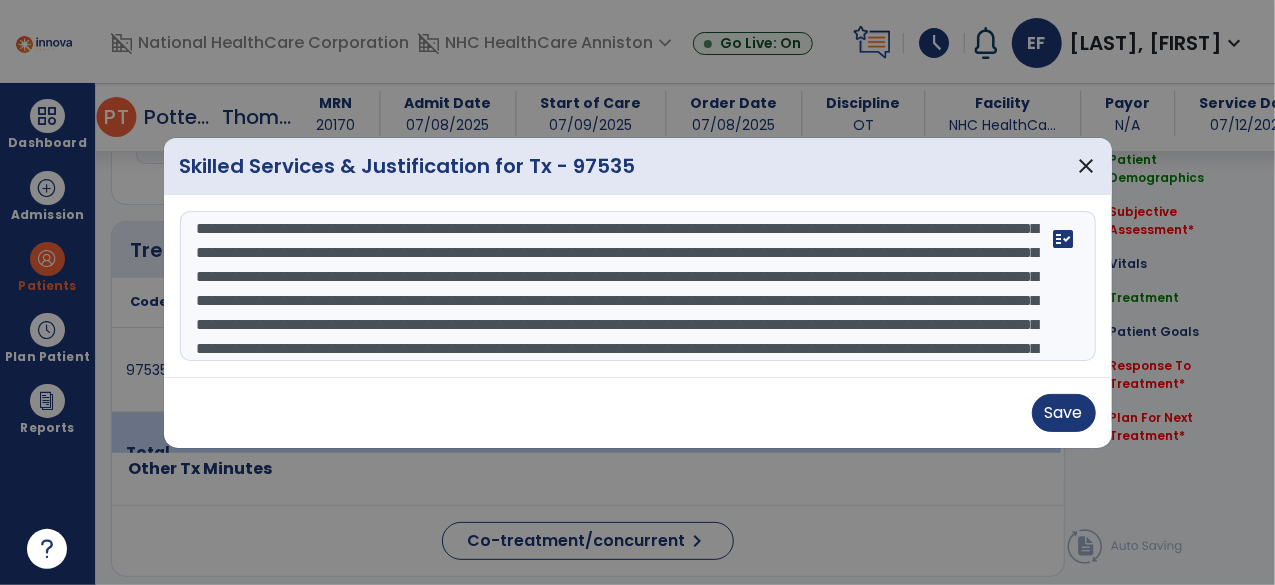 scroll, scrollTop: 207, scrollLeft: 0, axis: vertical 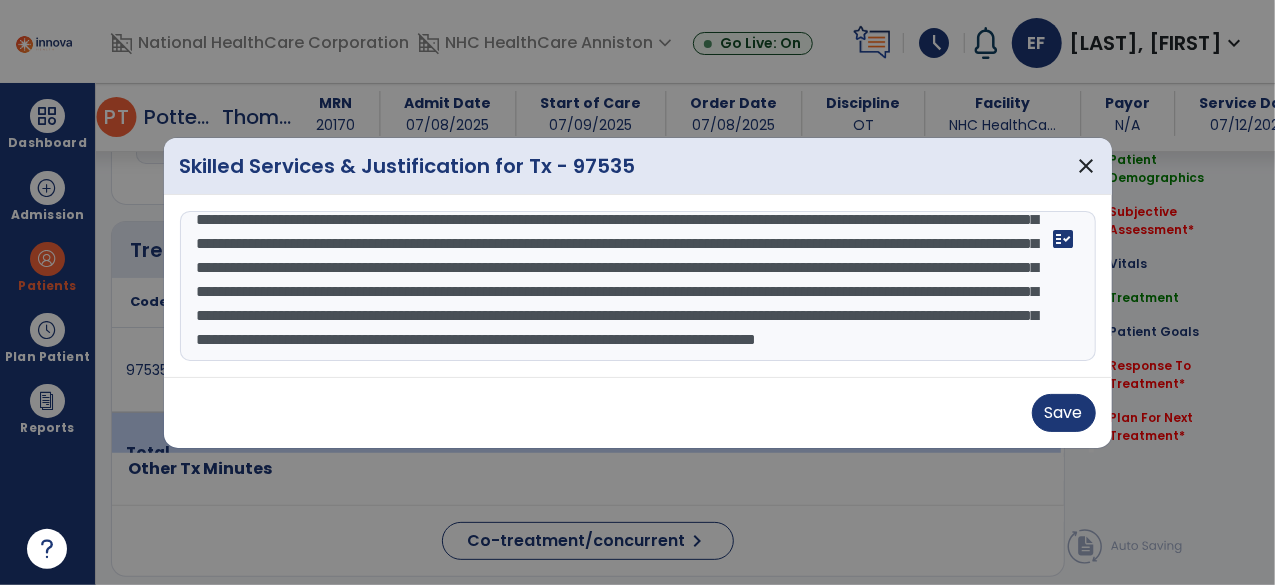 click at bounding box center (638, 286) 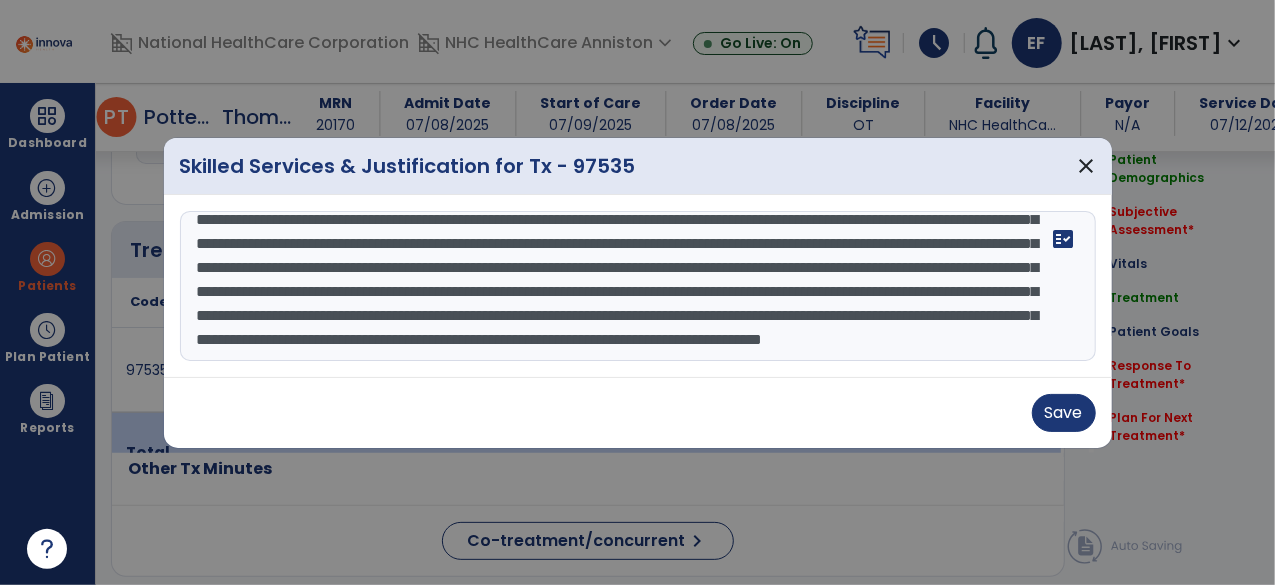 scroll, scrollTop: 0, scrollLeft: 0, axis: both 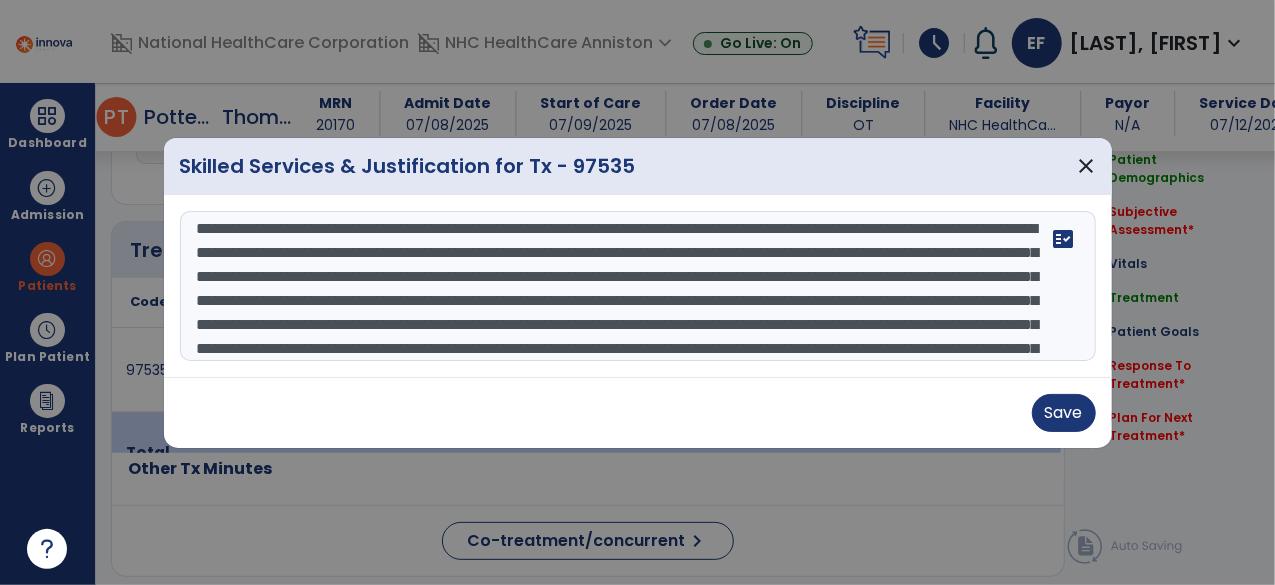 click at bounding box center [638, 286] 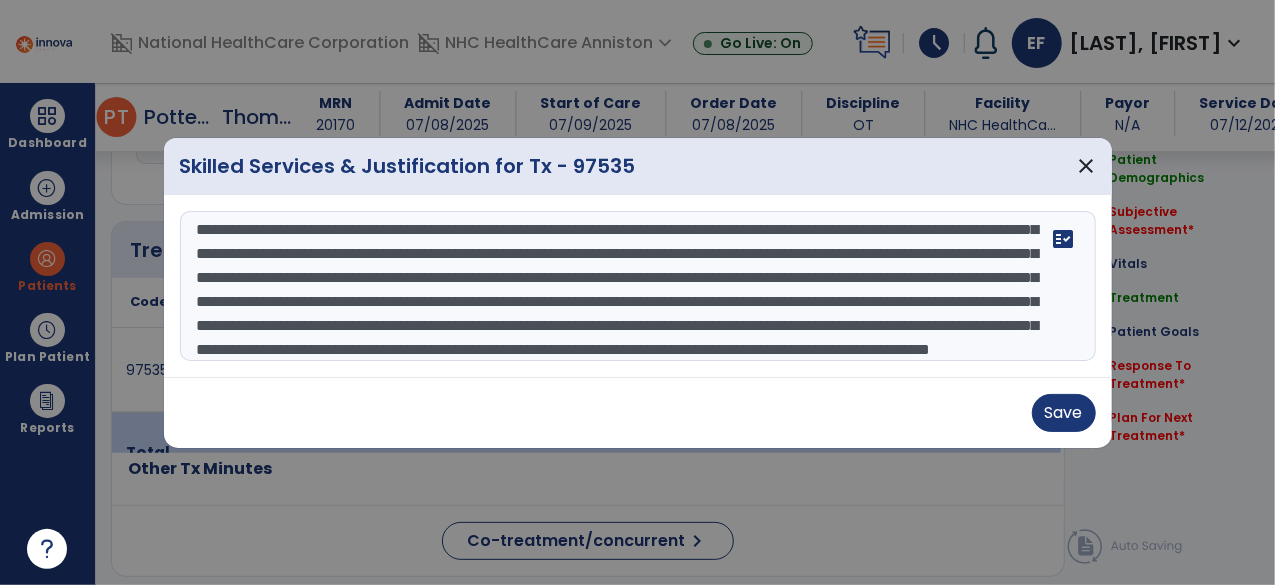 scroll, scrollTop: 87, scrollLeft: 0, axis: vertical 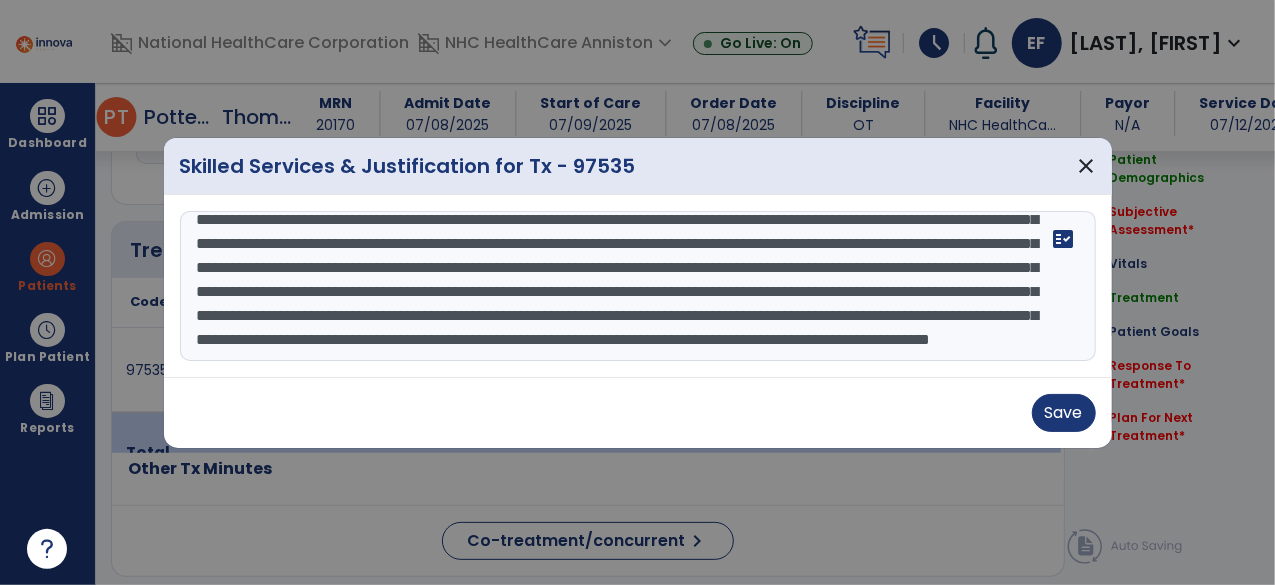 click at bounding box center (638, 286) 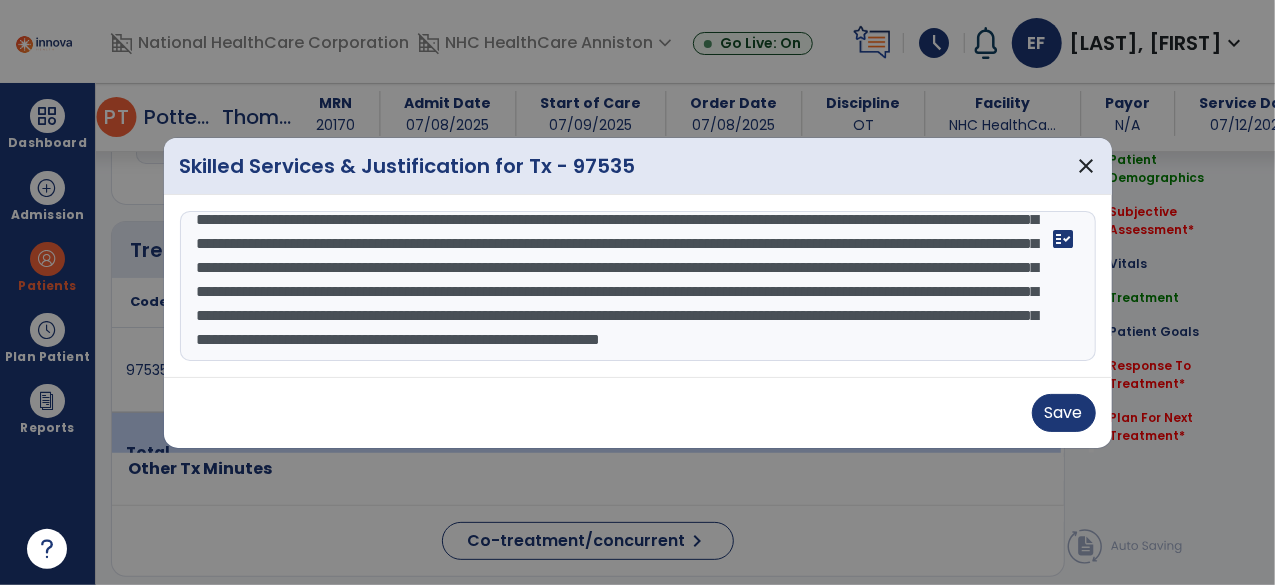 scroll, scrollTop: 207, scrollLeft: 0, axis: vertical 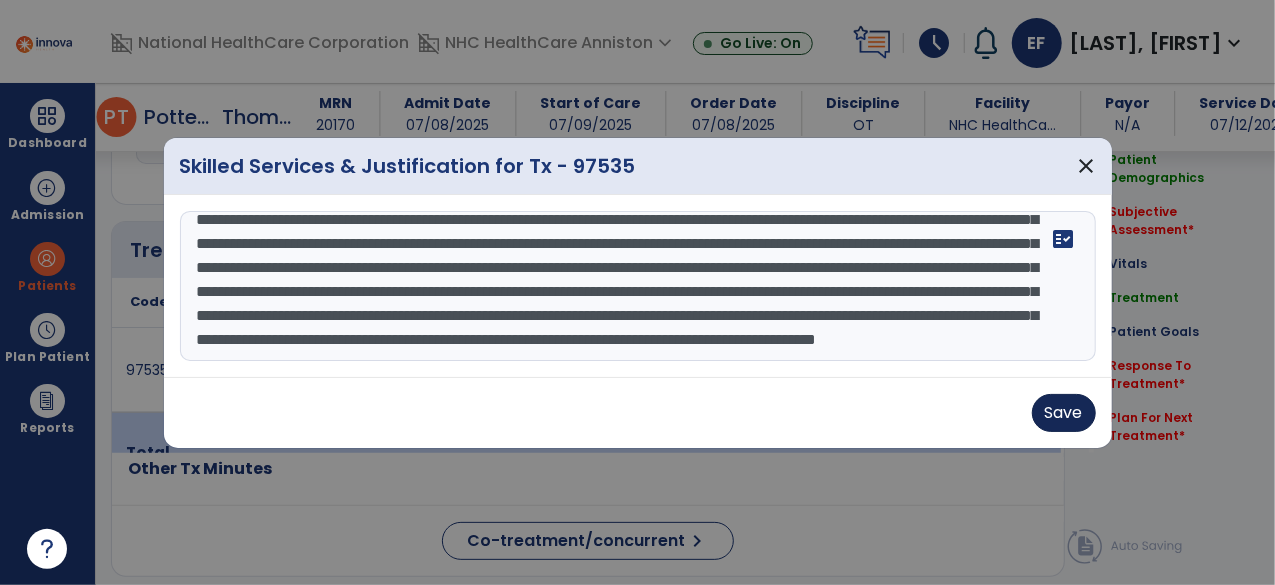 type on "**********" 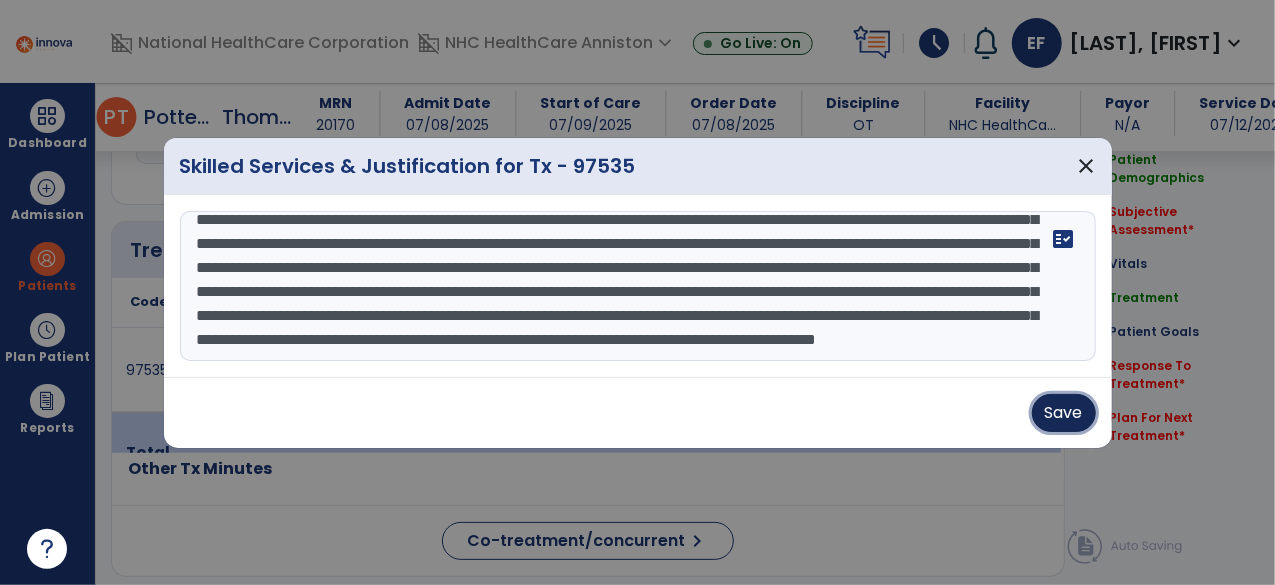 click on "Save" at bounding box center (1064, 413) 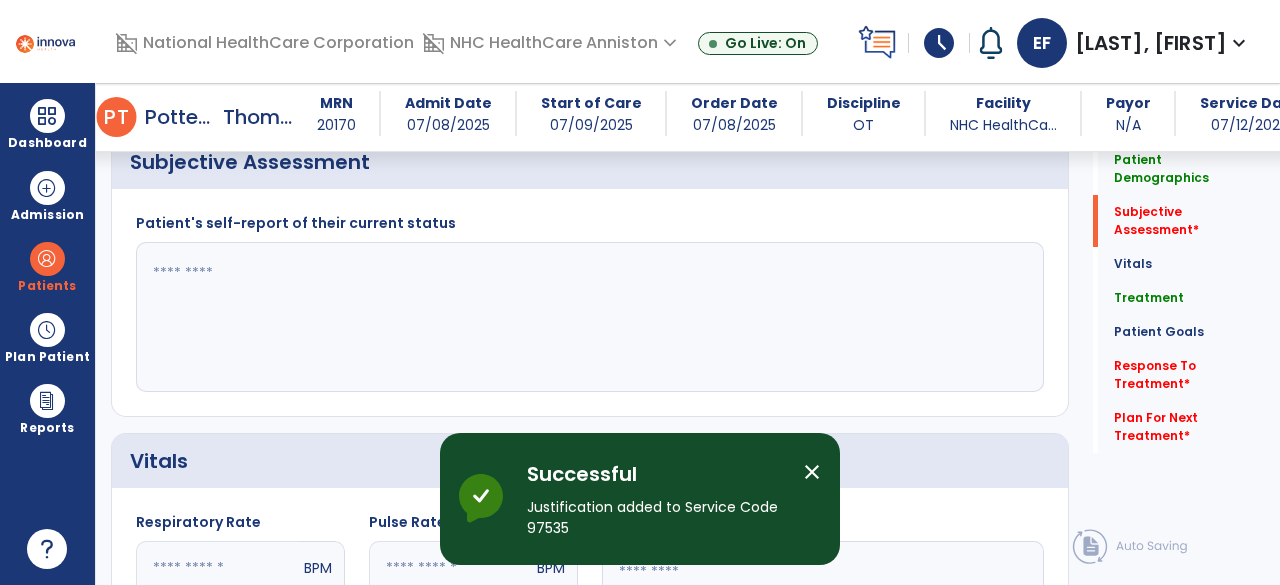 scroll, scrollTop: 366, scrollLeft: 0, axis: vertical 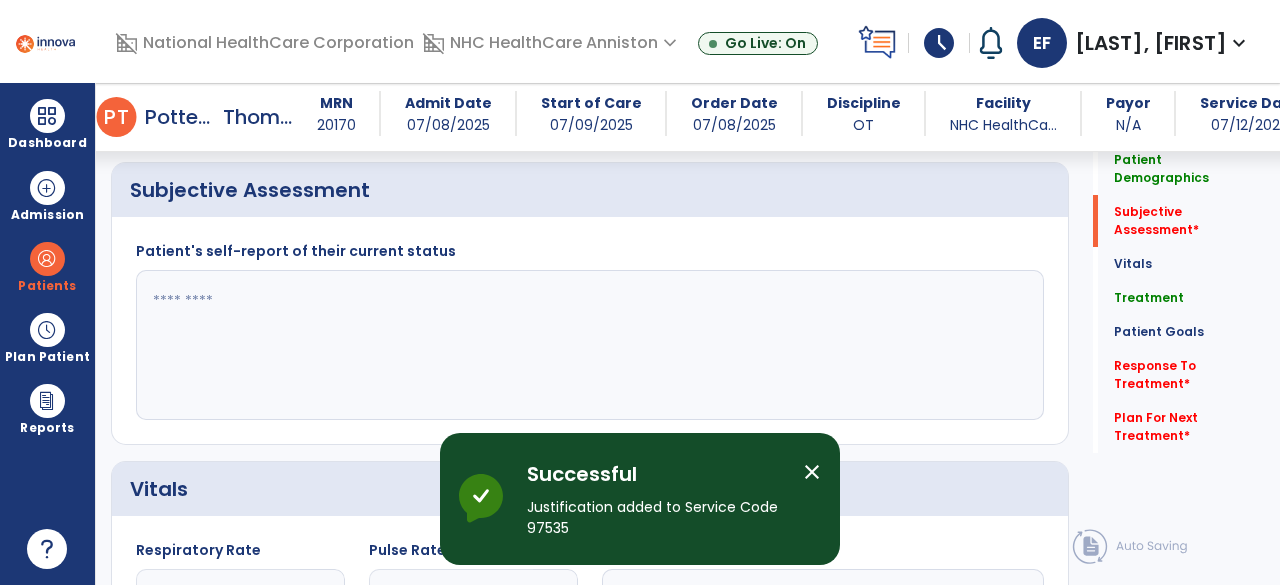 click 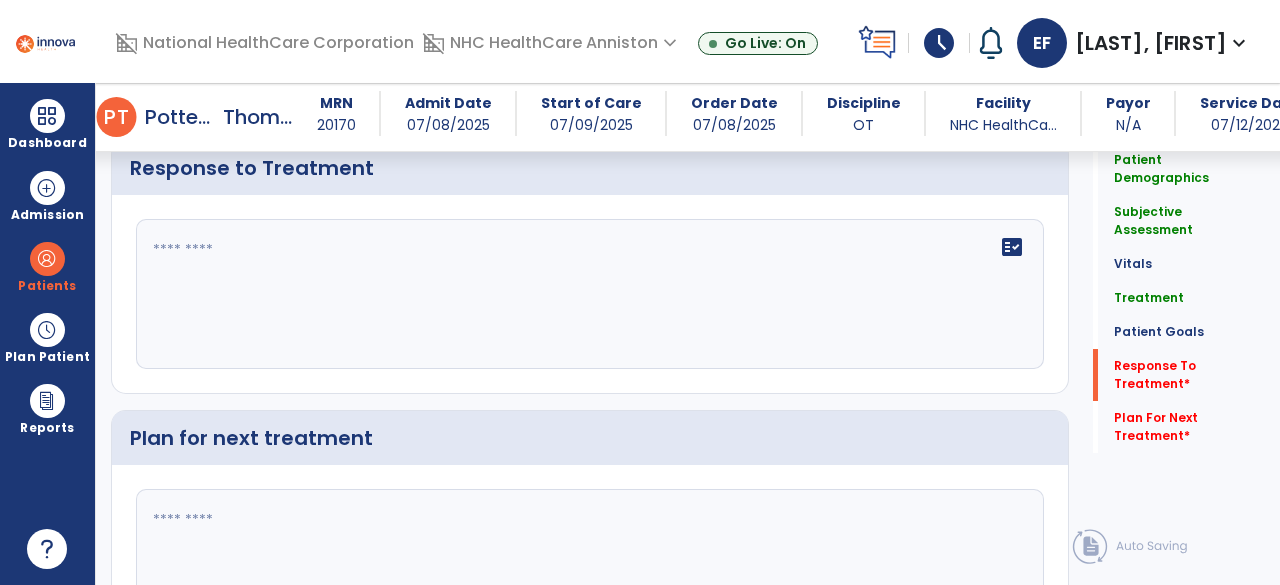 scroll, scrollTop: 2504, scrollLeft: 0, axis: vertical 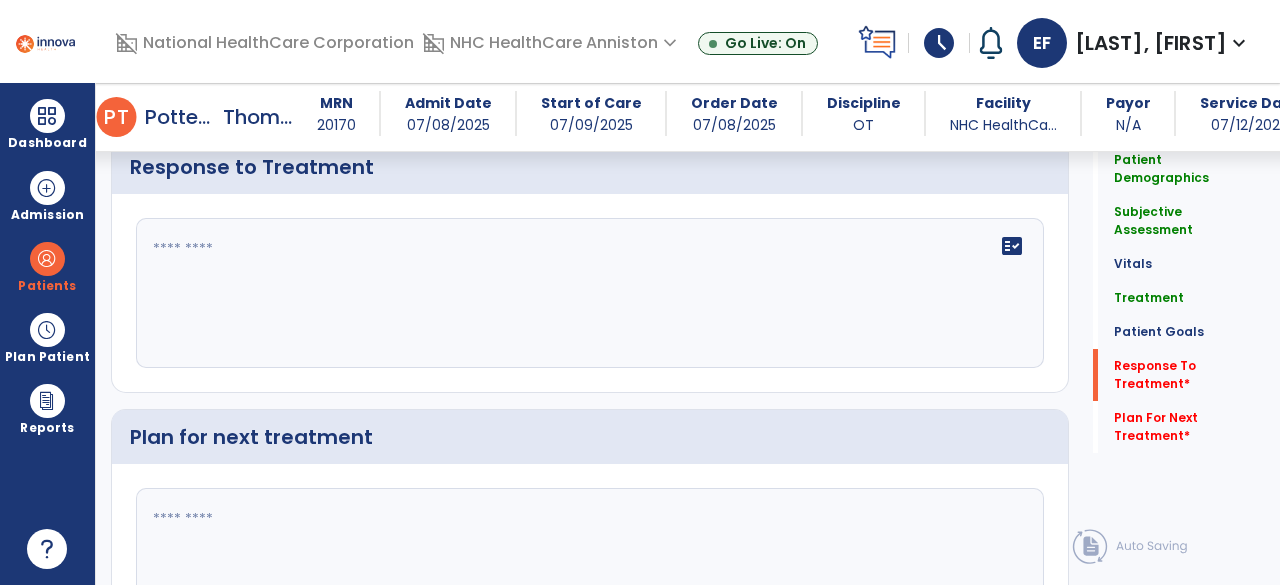 type on "**********" 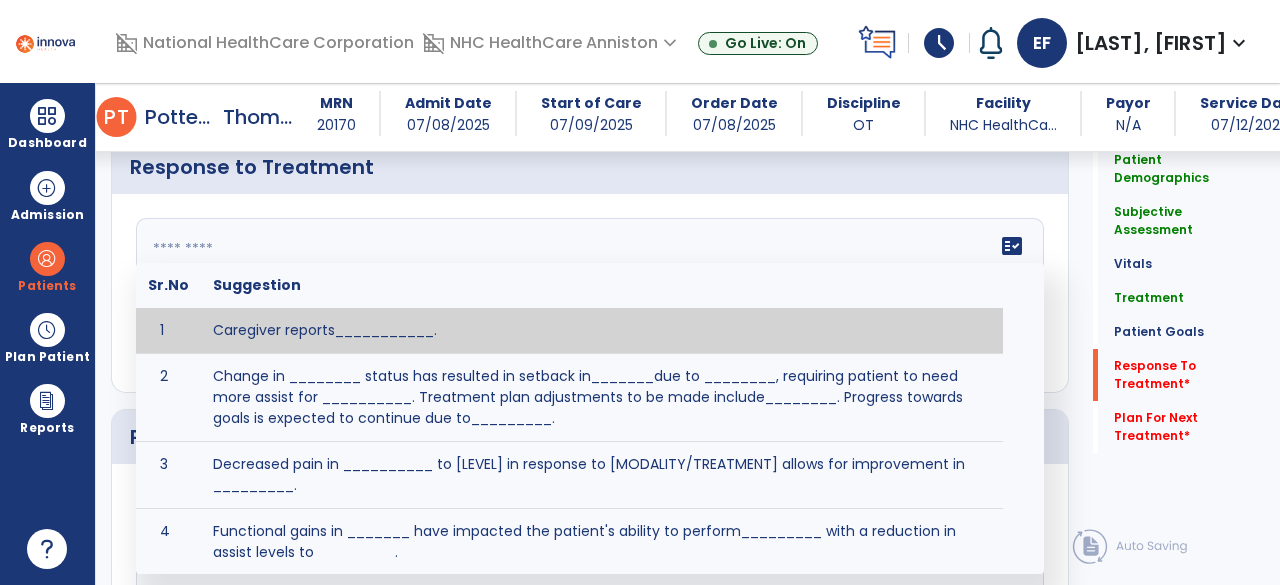 click on "fact_check  Sr.No Suggestion 1 Caregiver reports___________. 2 Change in ________ status has resulted in setback in_______due to ________, requiring patient to need more assist for __________.   Treatment plan adjustments to be made include________.  Progress towards goals is expected to continue due to_________. 3 Decreased pain in __________ to [LEVEL] in response to [MODALITY/TREATMENT] allows for improvement in _________. 4 Functional gains in _______ have impacted the patient's ability to perform_________ with a reduction in assist levels to_________. 5 Functional progress this week has been significant due to__________. 6 Gains in ________ have improved the patient's ability to perform ______with decreased levels of assist to___________. 7 Improvement in ________allows patient to tolerate higher levels of challenges in_________. 8 Pain in [AREA] has decreased to [LEVEL] in response to [TREATMENT/MODALITY], allowing fore ease in completing__________. 9 10 11 12 13 14 15 16 17 18 19 20 21" 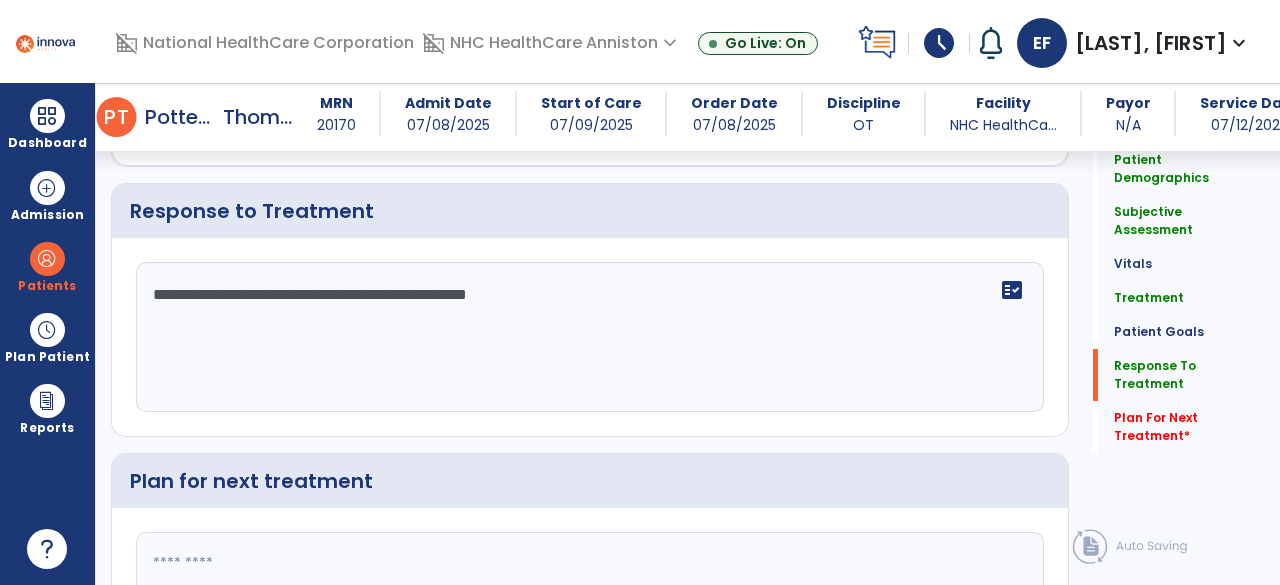scroll, scrollTop: 2504, scrollLeft: 0, axis: vertical 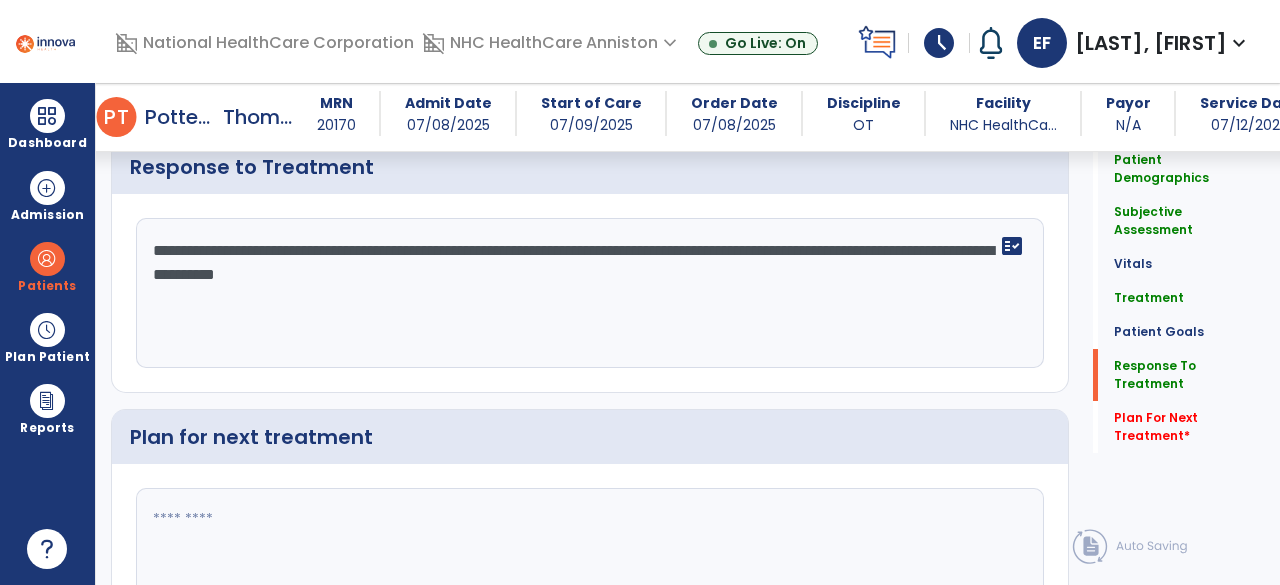 type on "**********" 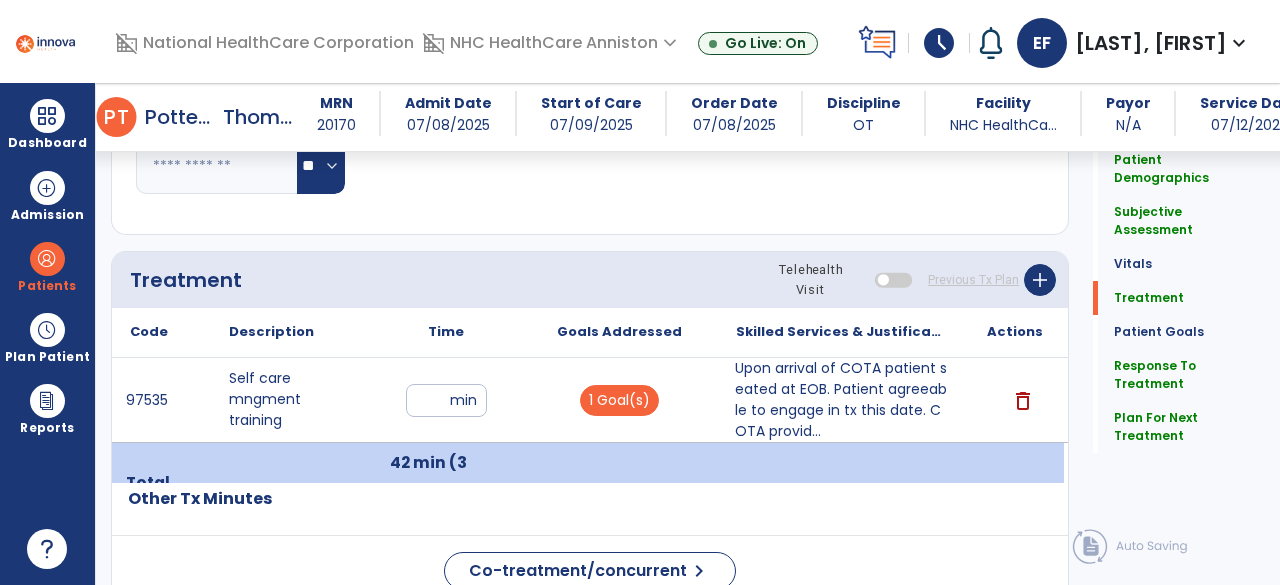 scroll, scrollTop: 998, scrollLeft: 0, axis: vertical 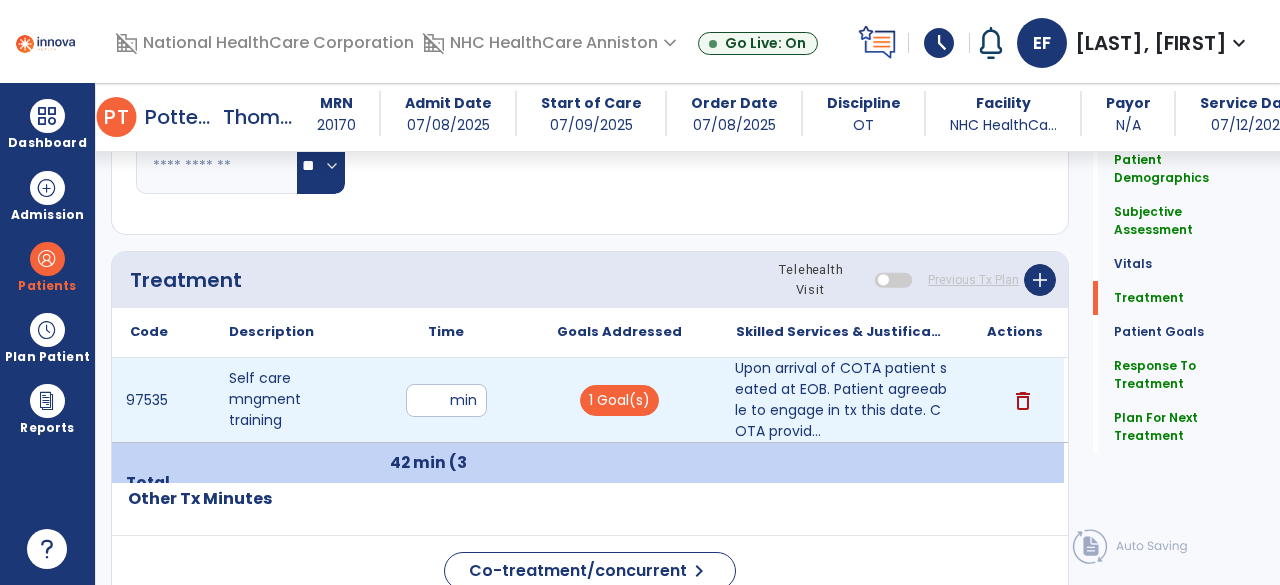 type on "**********" 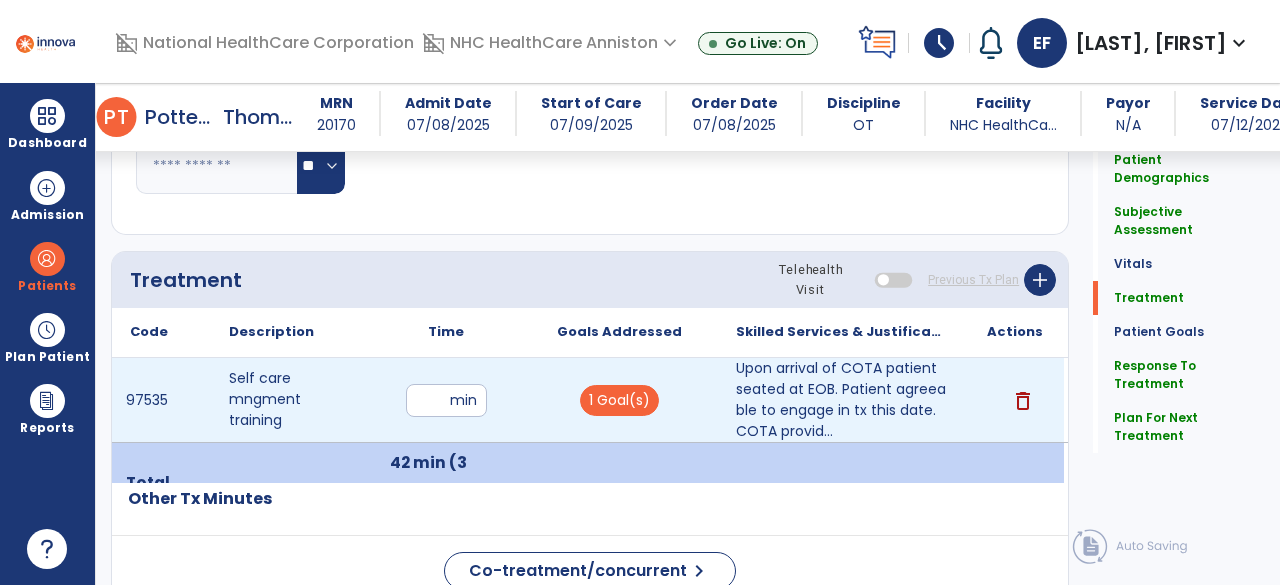 scroll, scrollTop: 803, scrollLeft: 0, axis: vertical 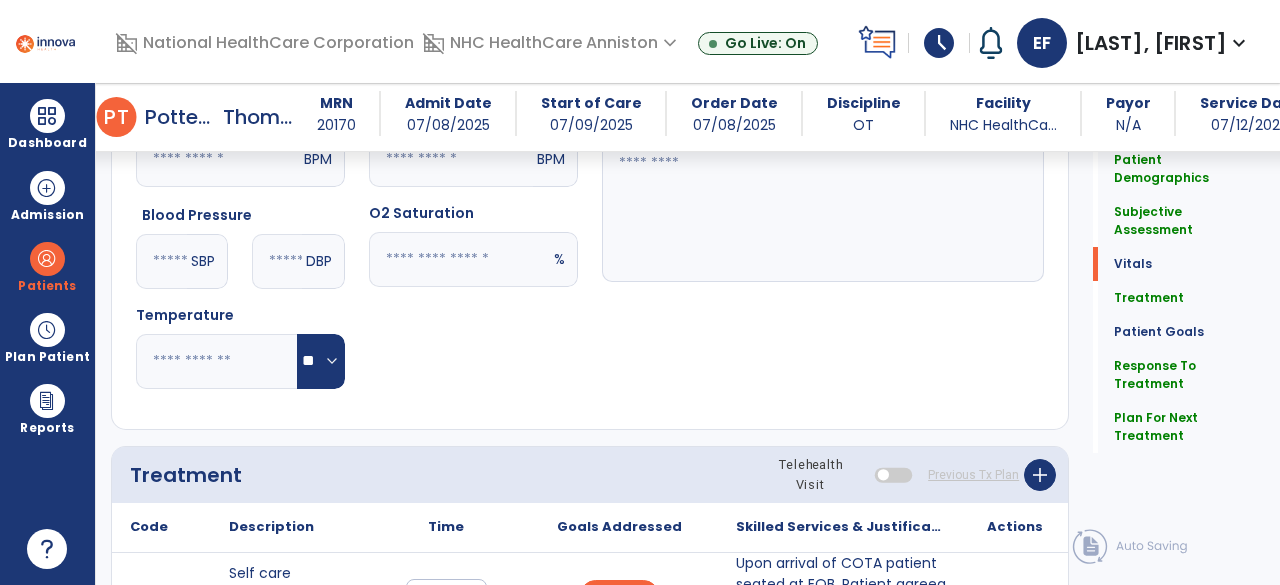 drag, startPoint x: 524, startPoint y: 425, endPoint x: 410, endPoint y: 265, distance: 196.45865 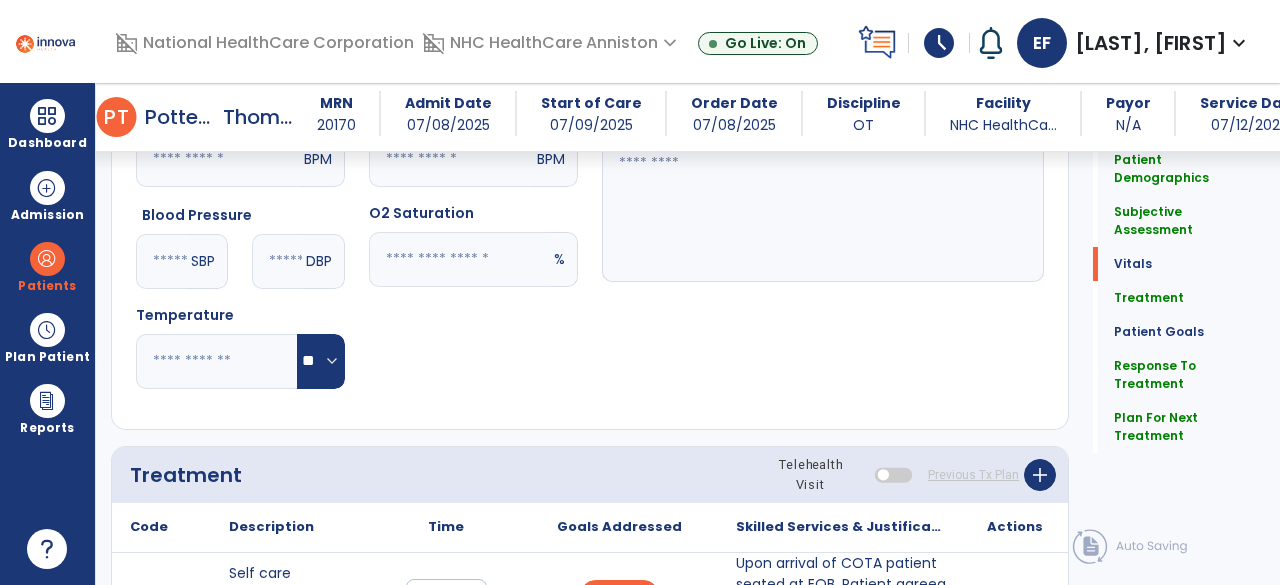 click 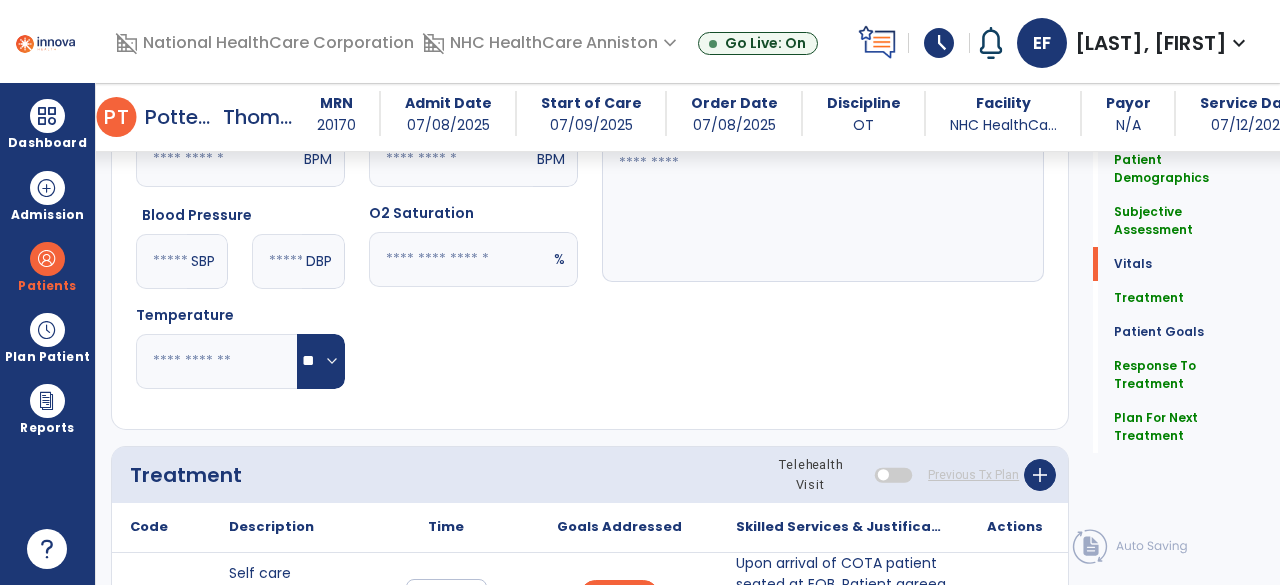 type on "**" 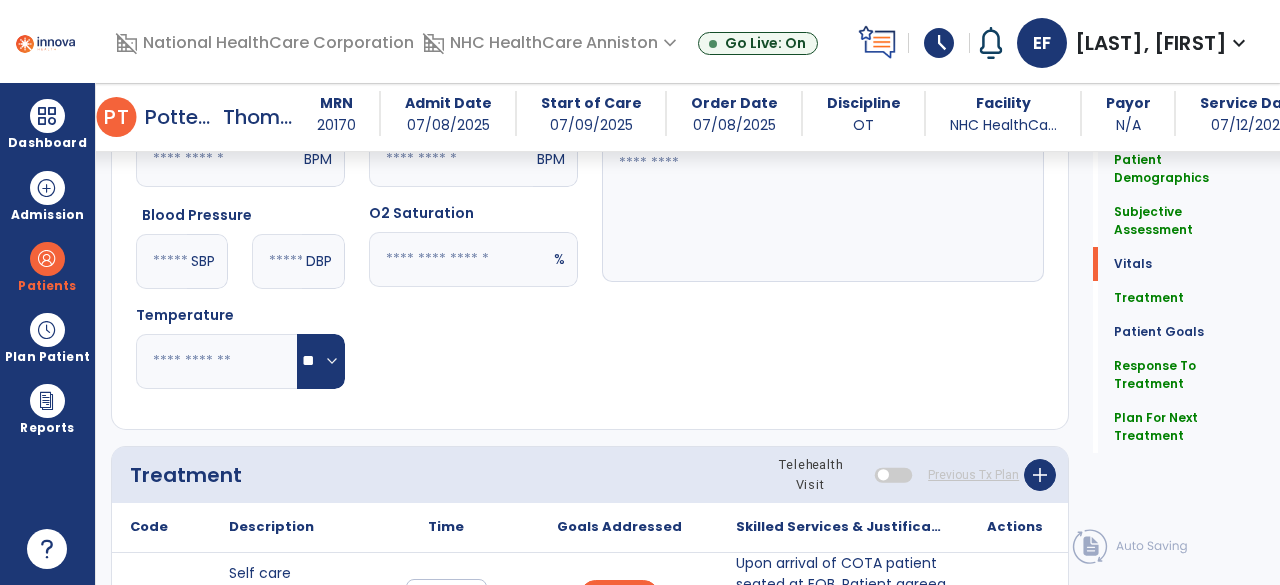click 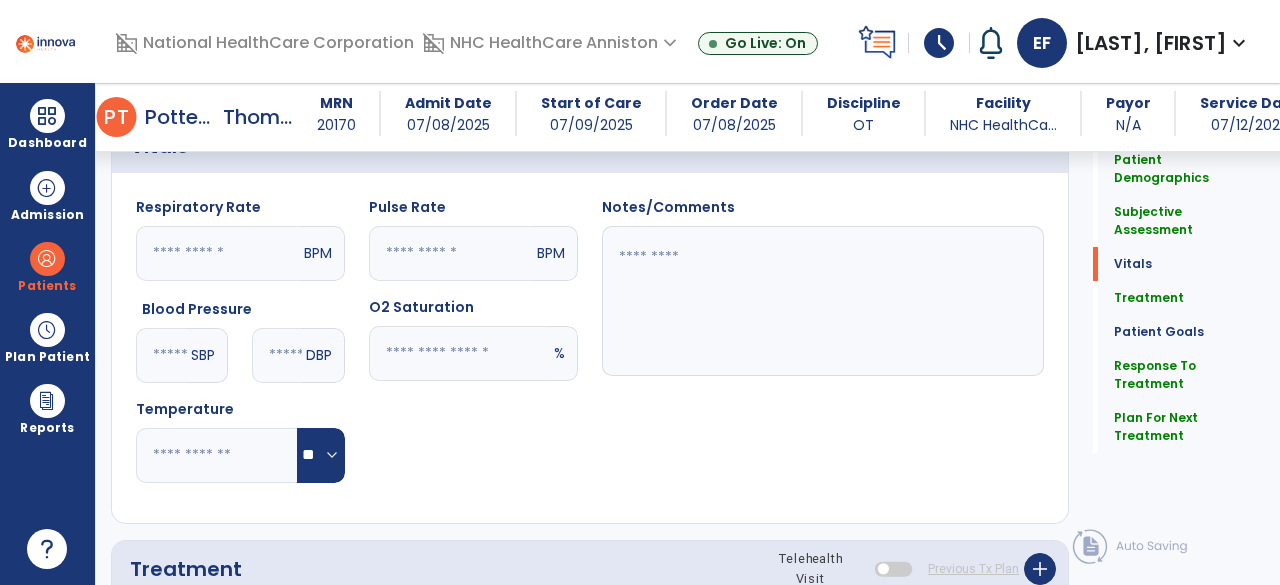type on "**" 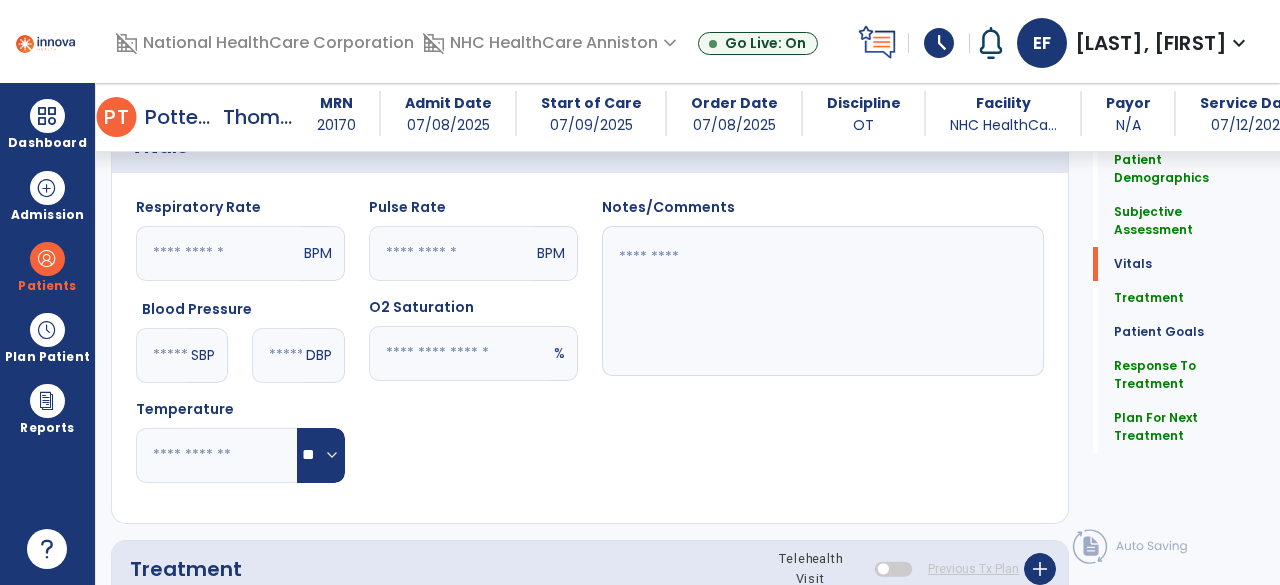 click 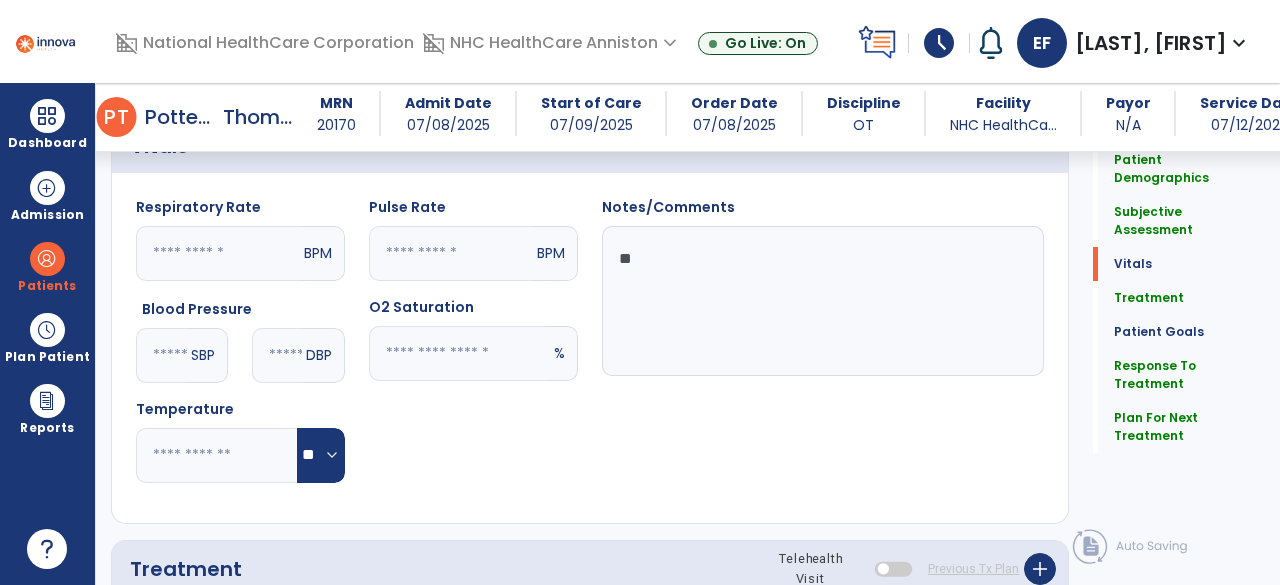 type on "*" 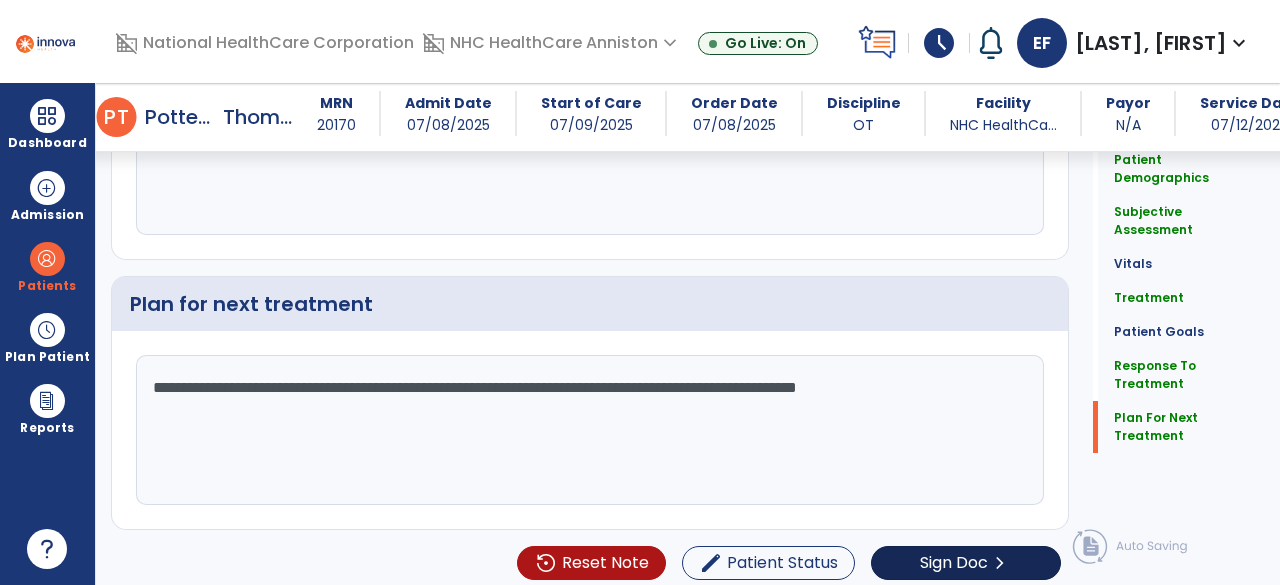 type on "**********" 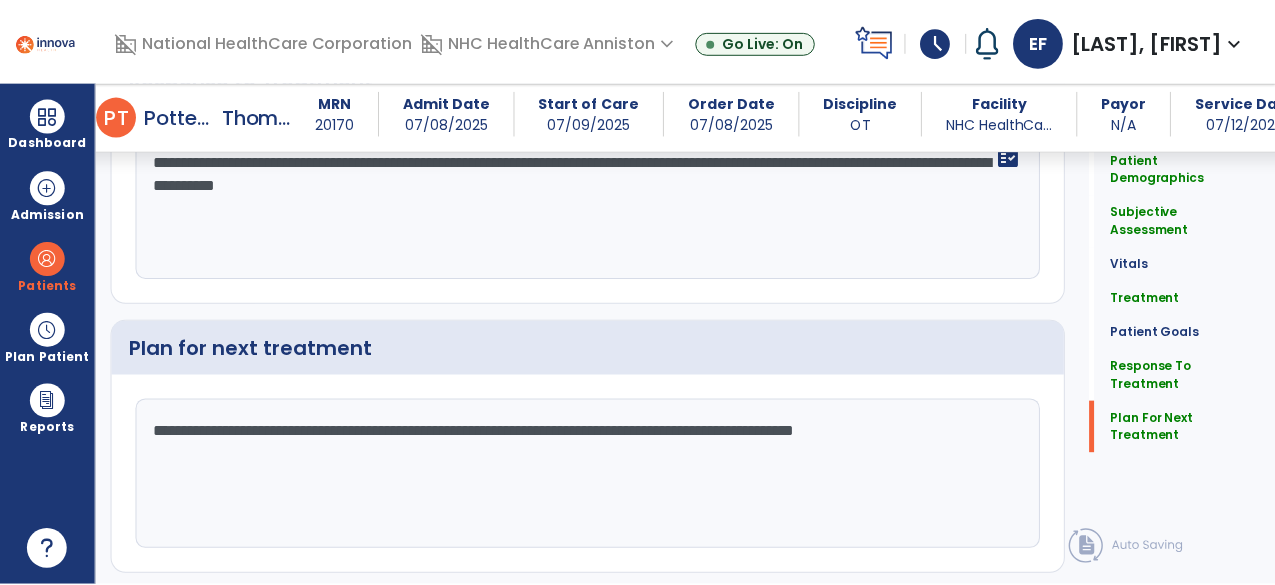 scroll, scrollTop: 2637, scrollLeft: 0, axis: vertical 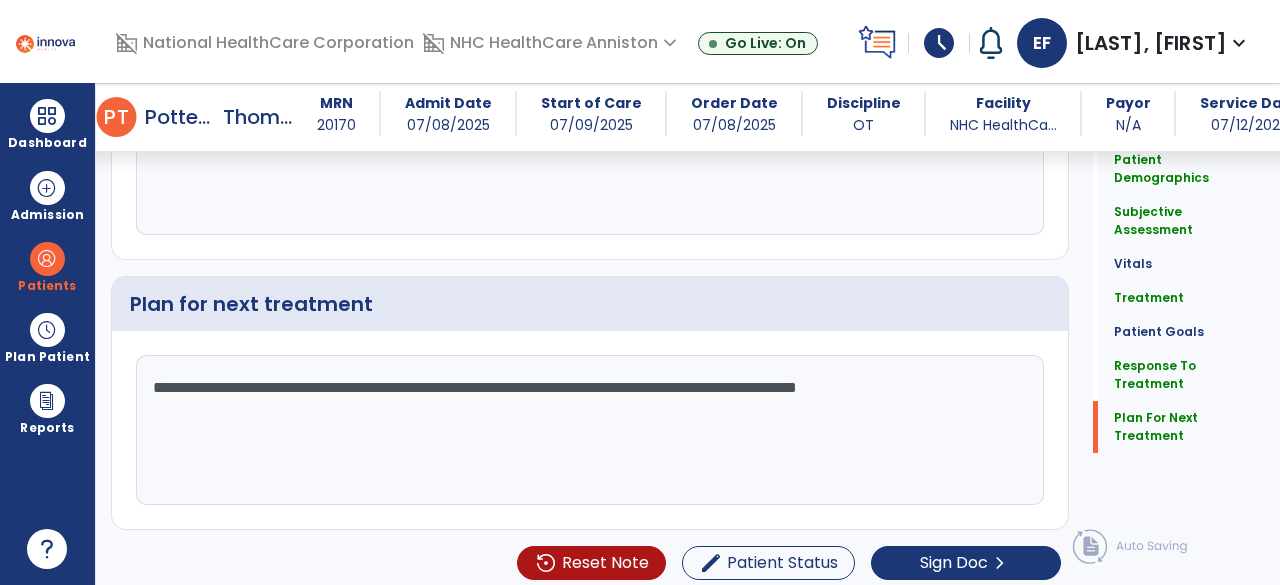 click on "Patient Demographics  Medical Diagnosis   Treatment Diagnosis   Precautions   Contraindications
Code
Description
Pdpm Clinical Category
Z48.812" 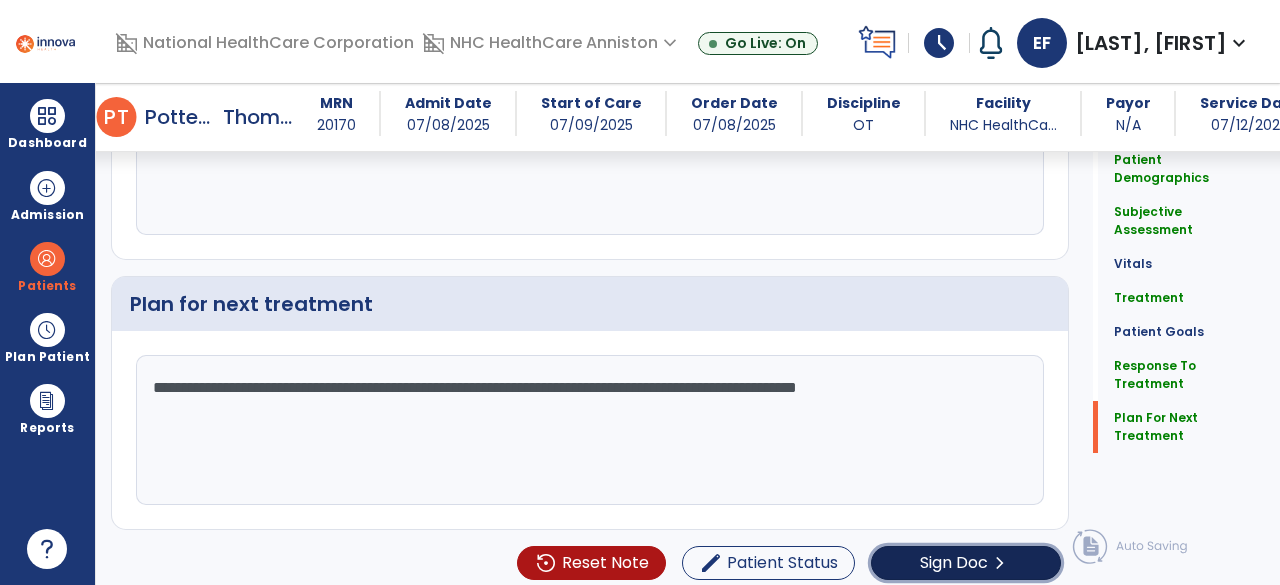 click on "Sign Doc  chevron_right" 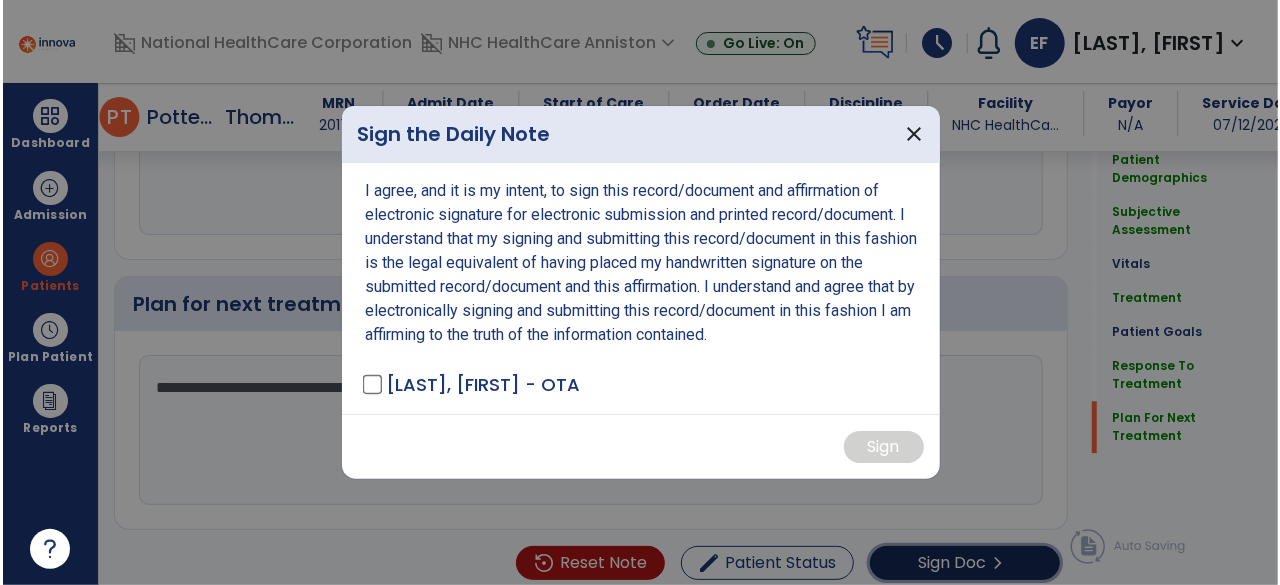 scroll, scrollTop: 2637, scrollLeft: 0, axis: vertical 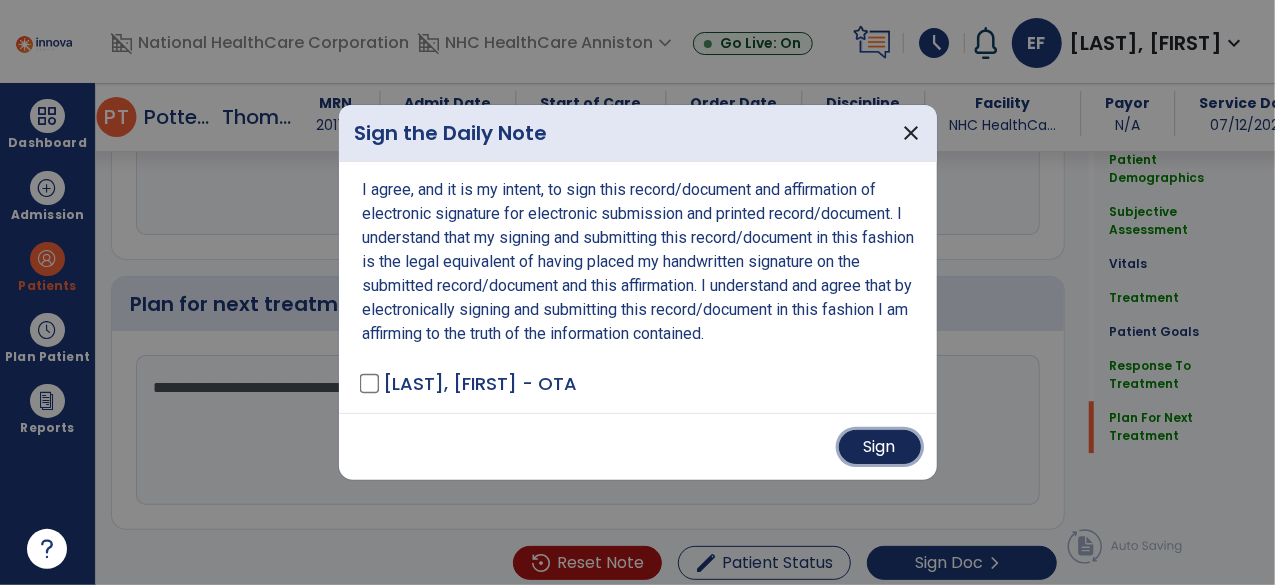 click on "Sign" at bounding box center (880, 447) 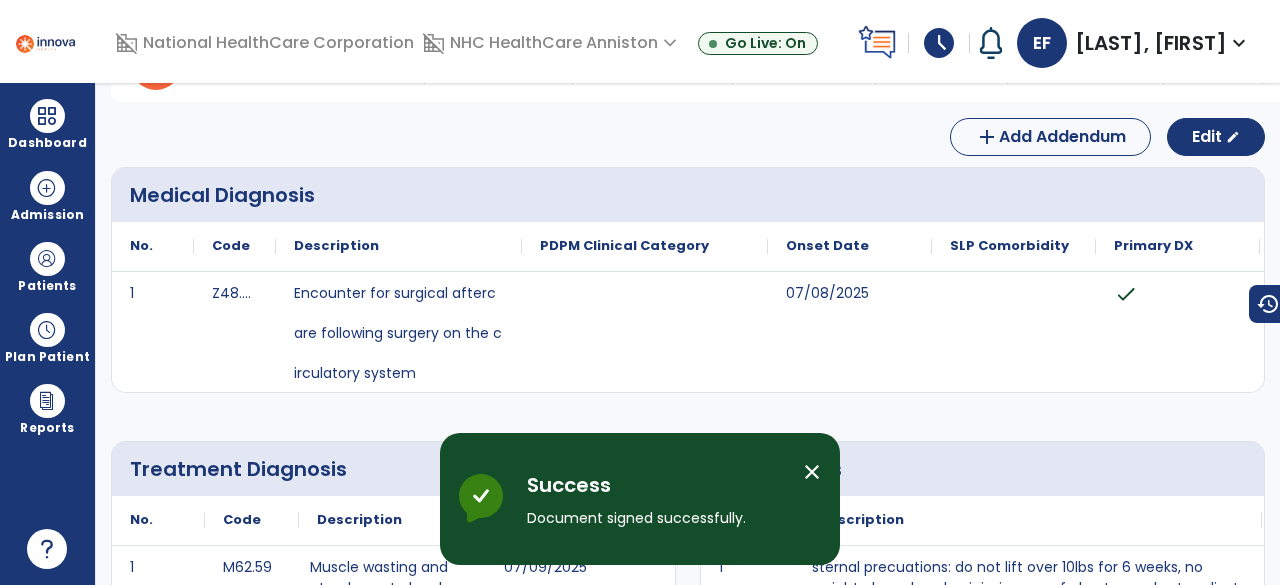 scroll, scrollTop: 0, scrollLeft: 0, axis: both 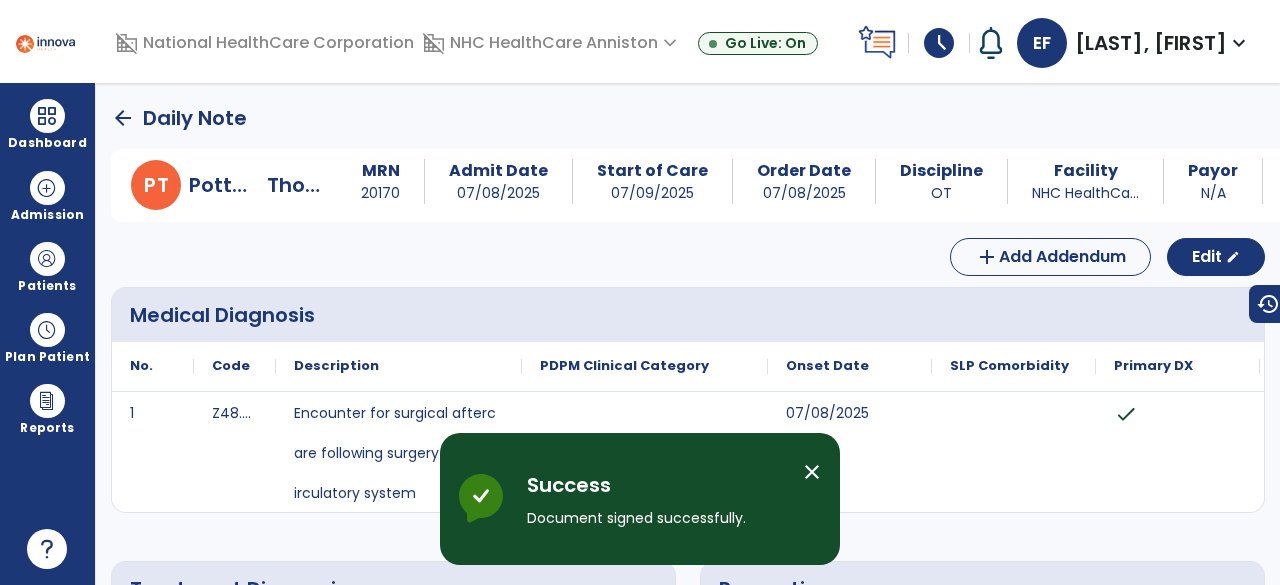 click on "arrow_back" 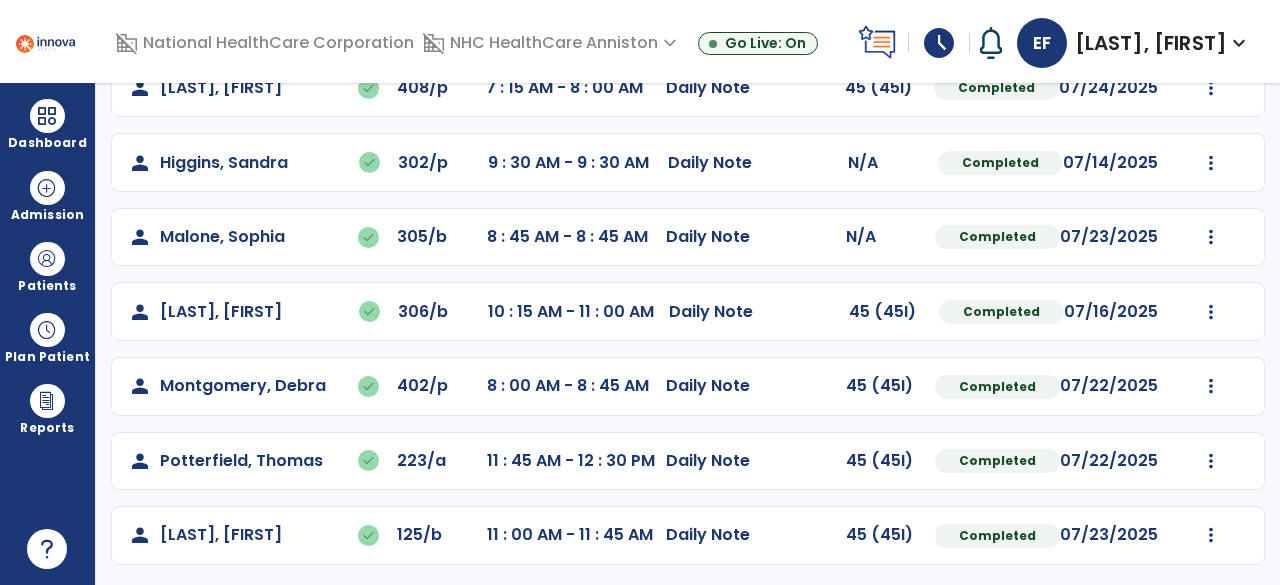 scroll, scrollTop: 0, scrollLeft: 0, axis: both 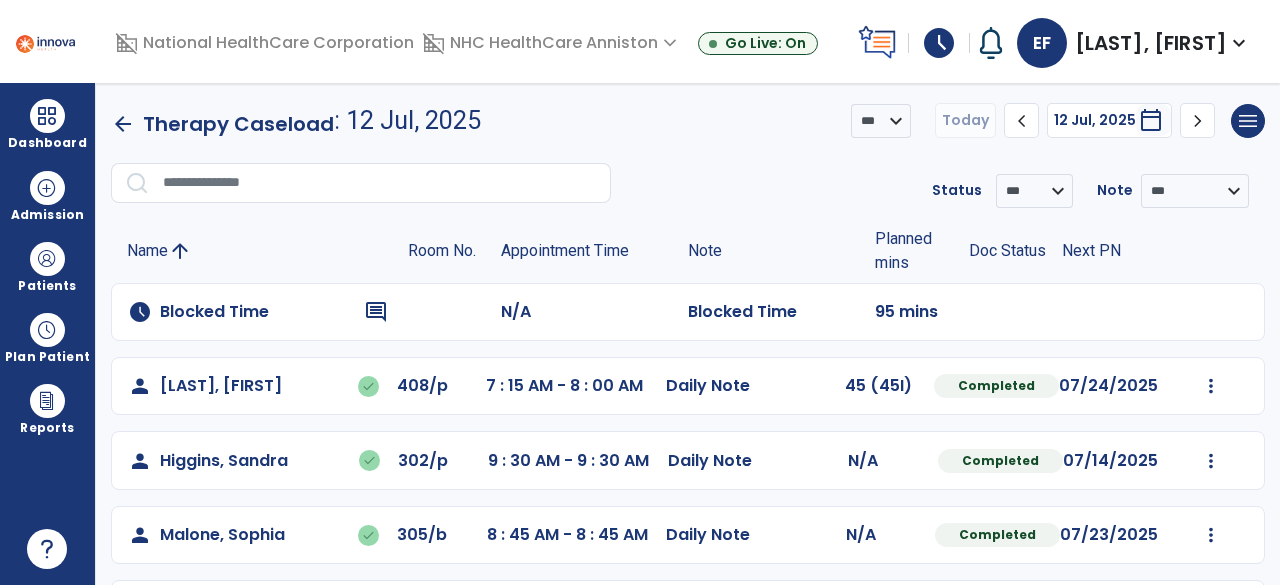 click on "arrow_back" 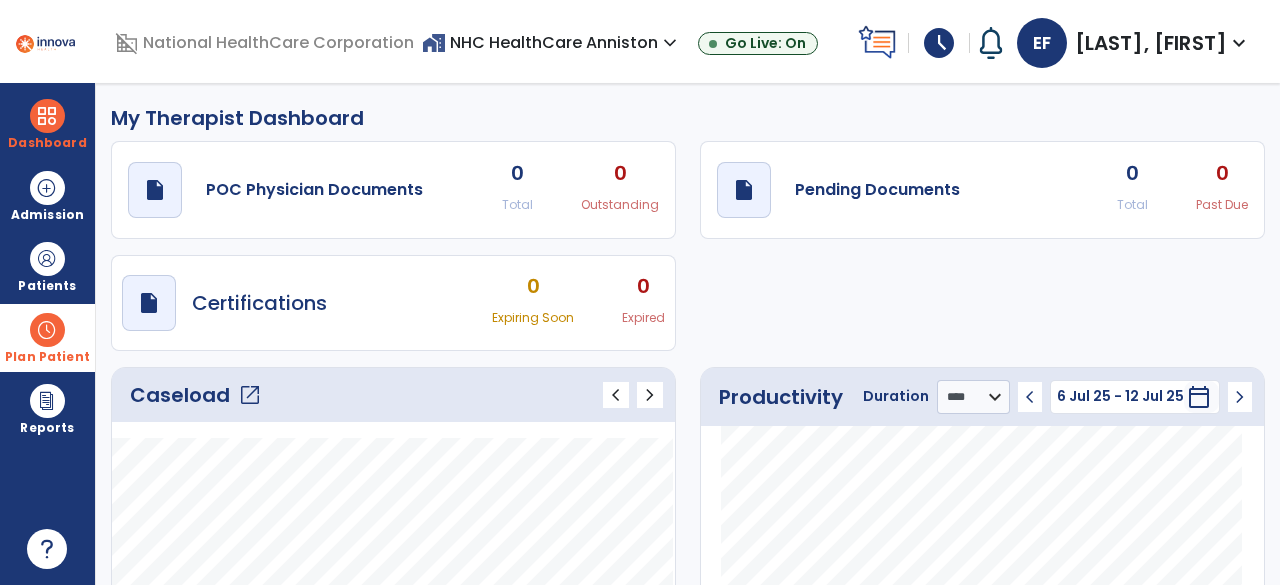 click at bounding box center (47, 330) 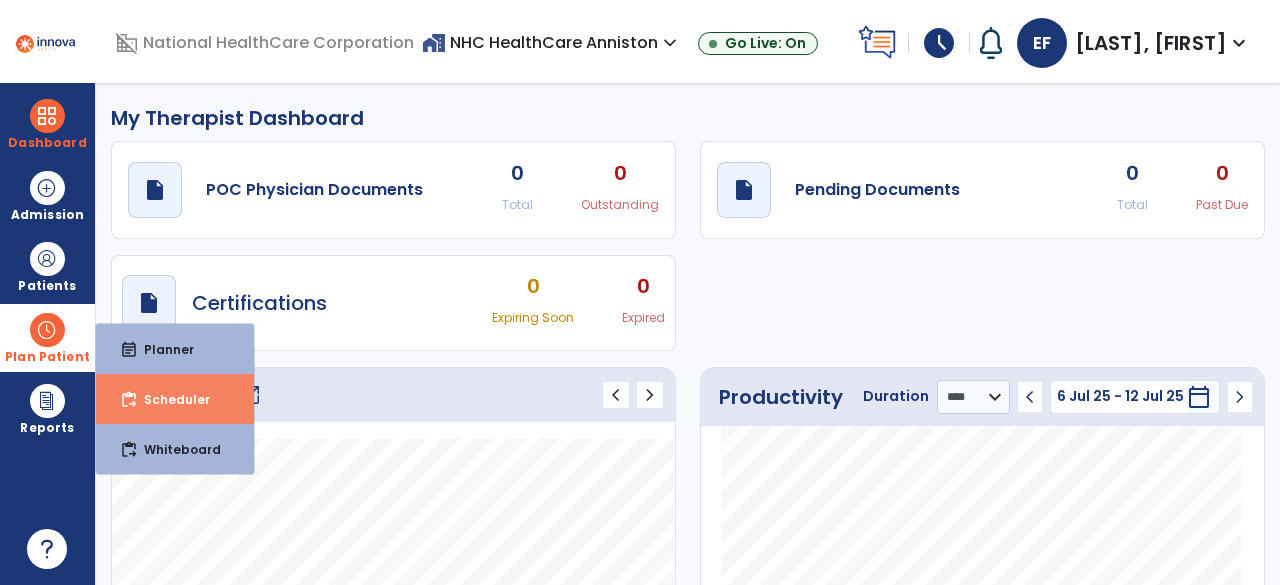 click on "content_paste_go" at bounding box center [129, 400] 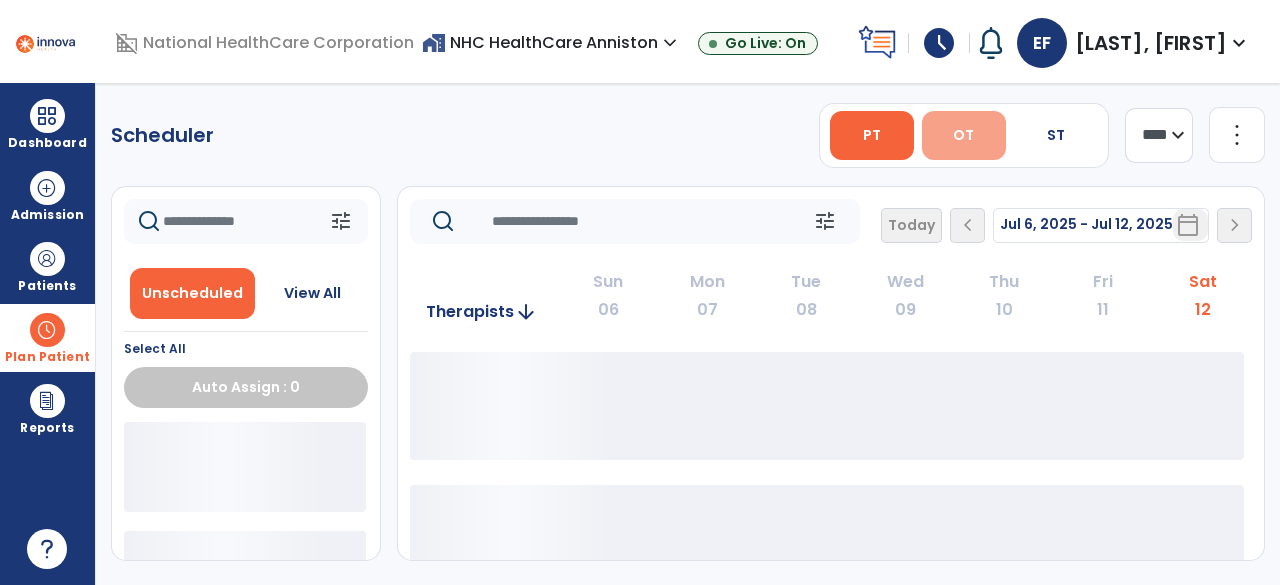 click on "OT" at bounding box center (964, 135) 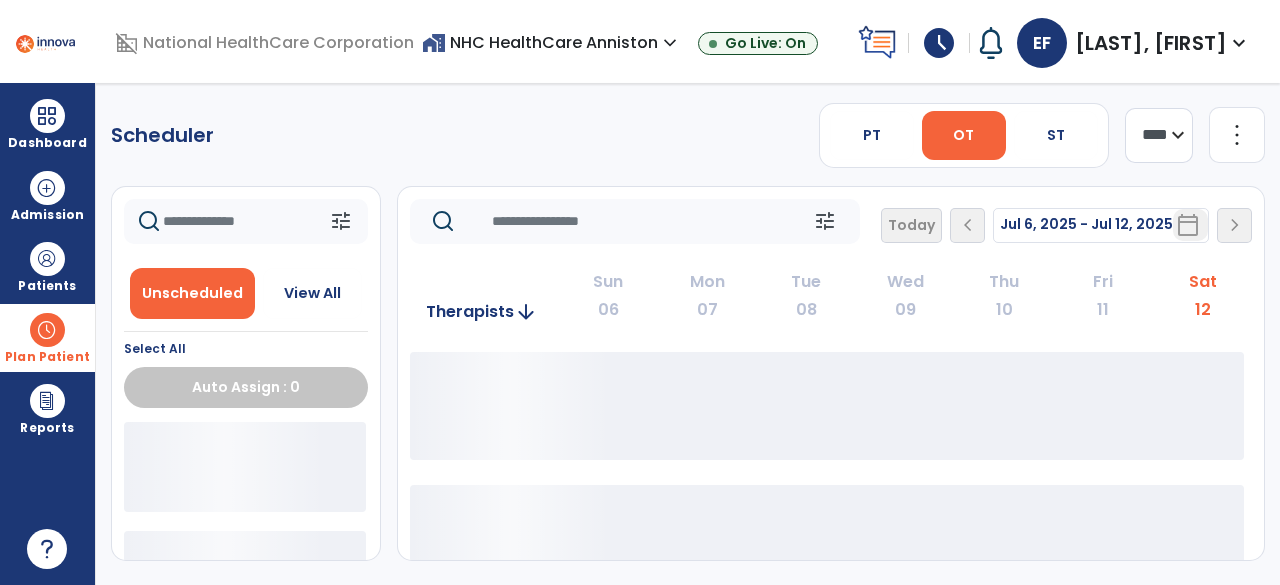 click on "schedule" at bounding box center (939, 43) 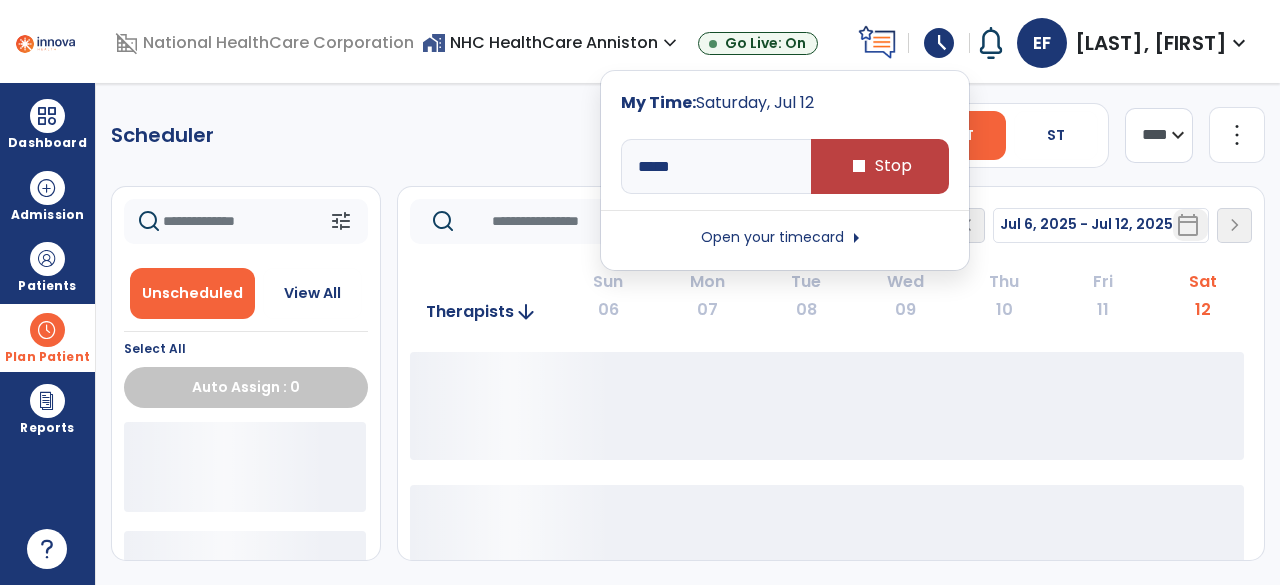 click on "Therapists  arrow_downward Sun  06  Mon  07  Tue  08  Wed  09  Thu  10  Fri  11  Sat  12" 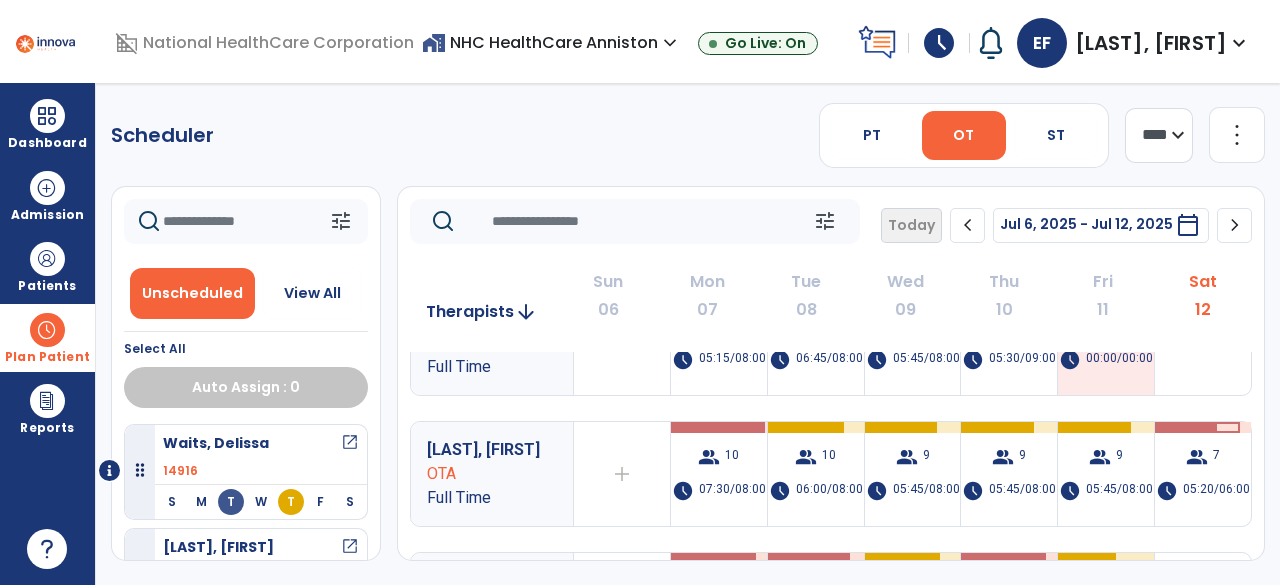 scroll, scrollTop: 63, scrollLeft: 0, axis: vertical 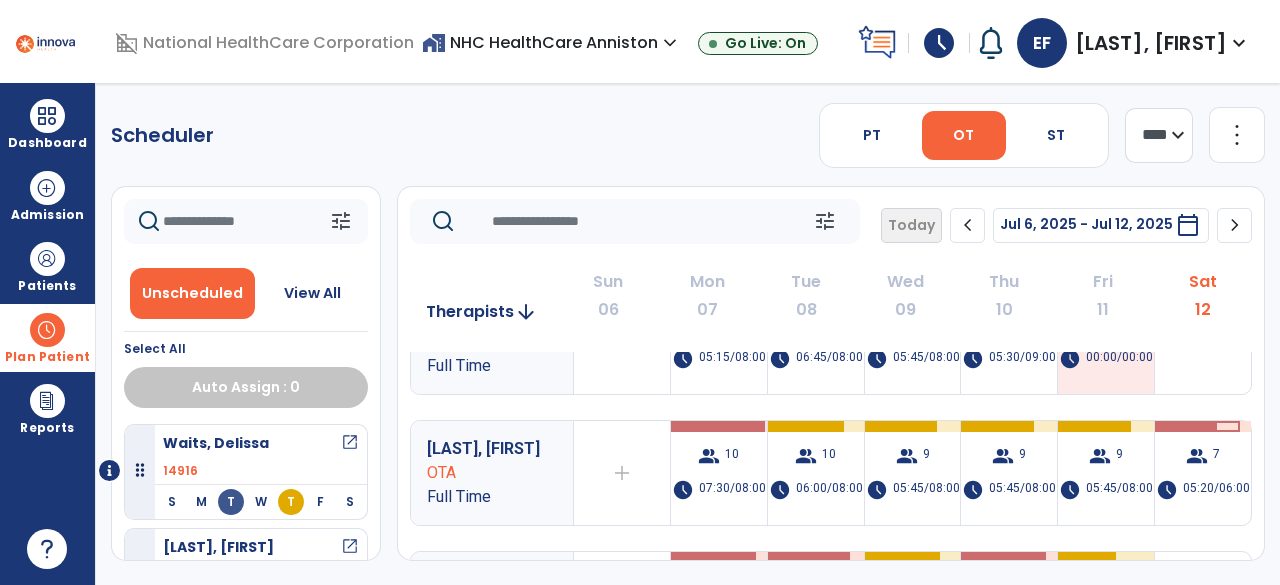 click on "chevron_right" 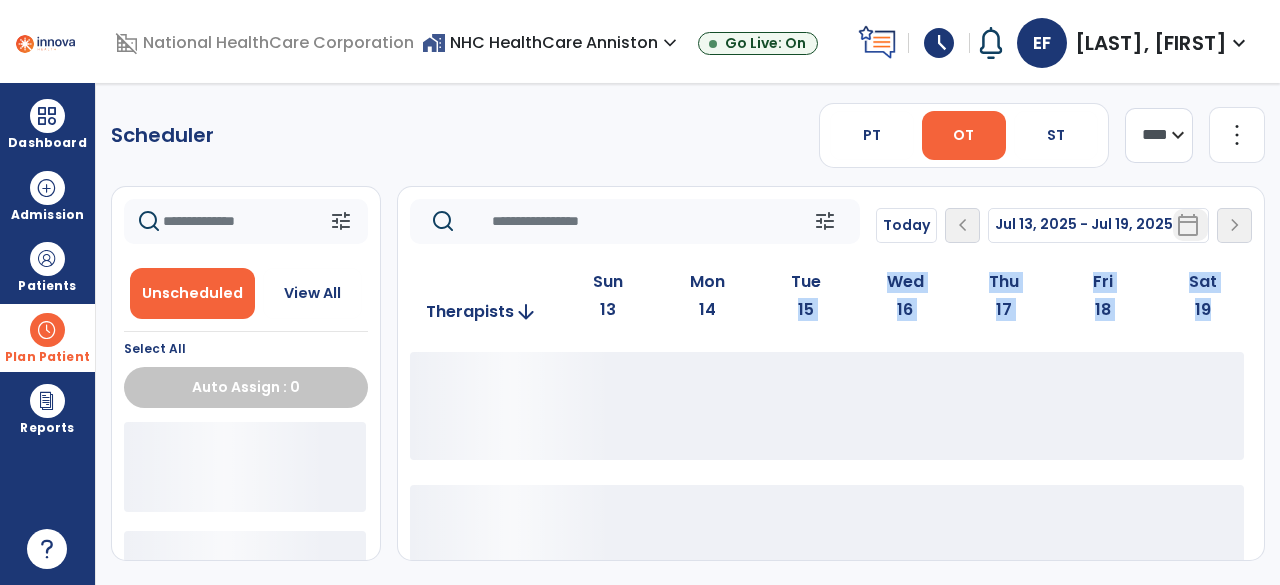 drag, startPoint x: 919, startPoint y: 397, endPoint x: 858, endPoint y: 257, distance: 152.71214 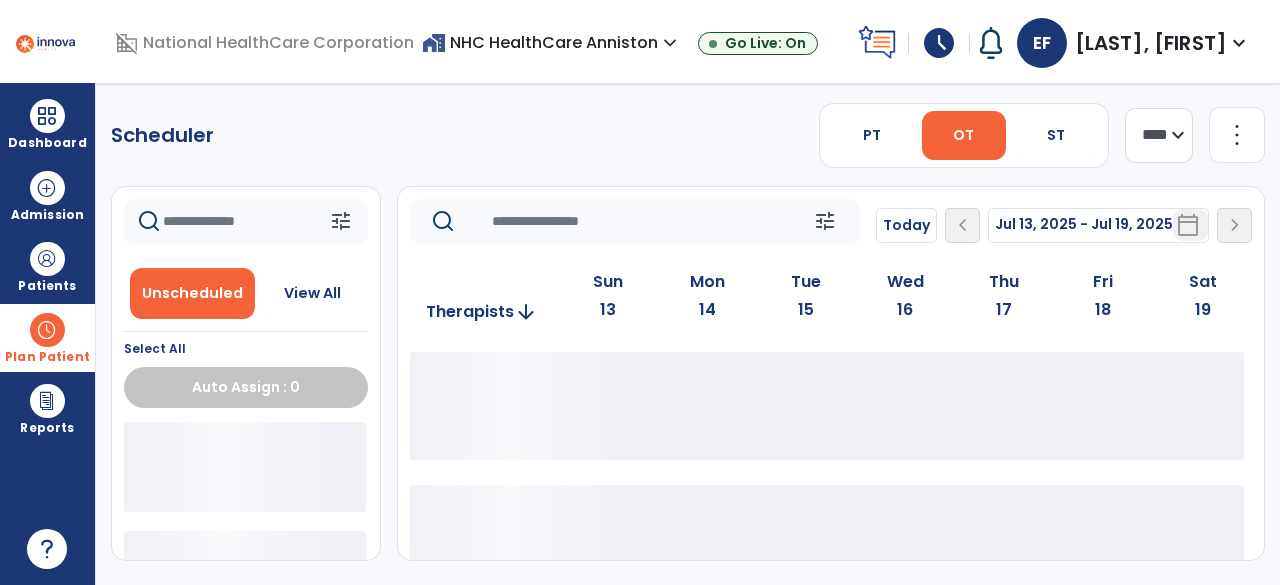 click on "Scheduler   PT   OT   ST  **** *** more_vert  Manage Labor   View All Therapists   Print" 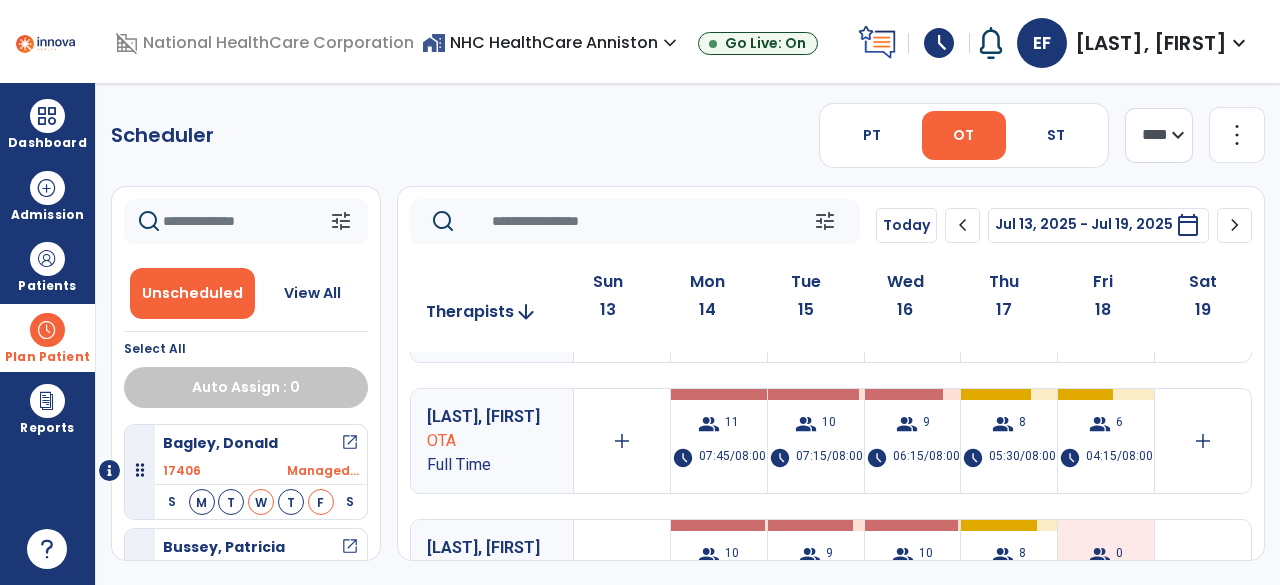 scroll, scrollTop: 230, scrollLeft: 0, axis: vertical 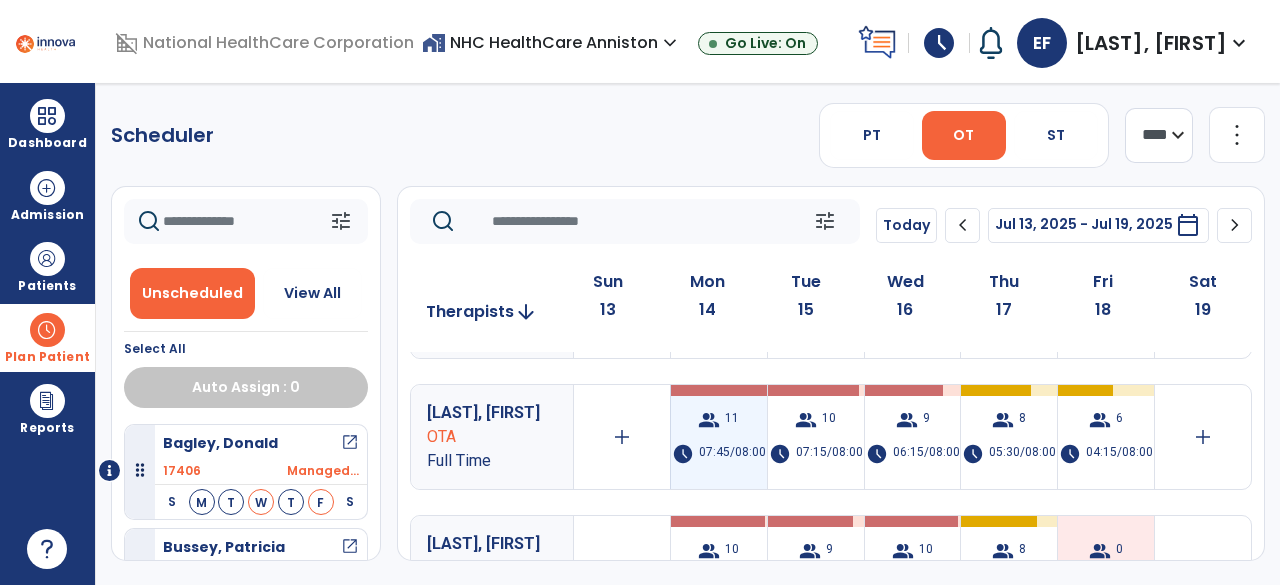 click on "group" at bounding box center [709, 420] 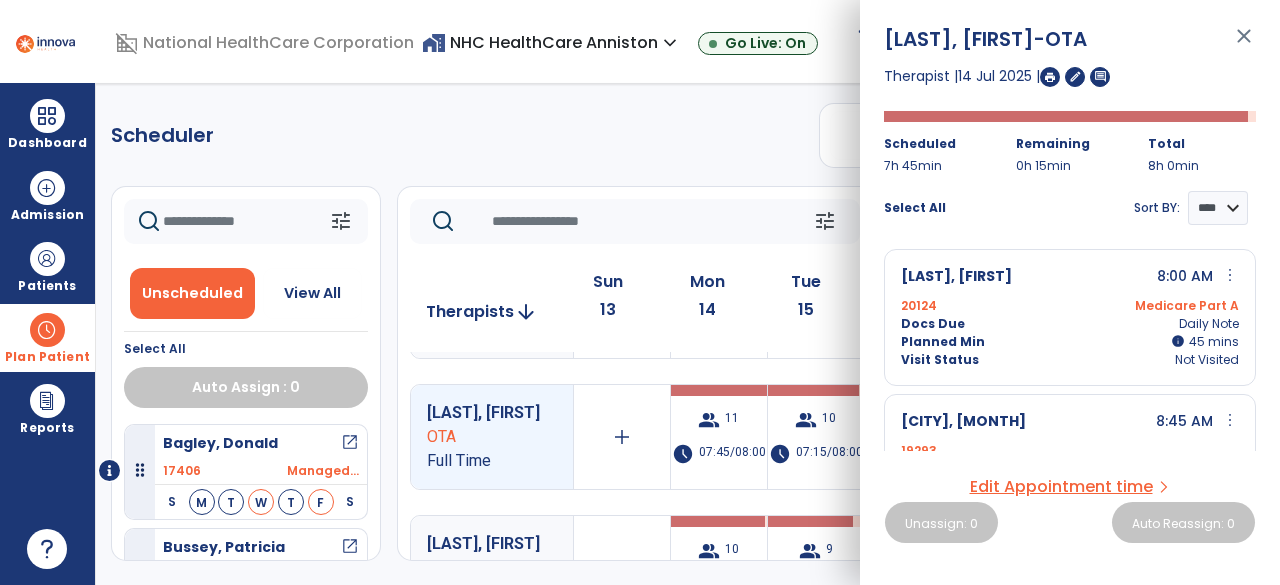 scroll, scrollTop: 0, scrollLeft: 0, axis: both 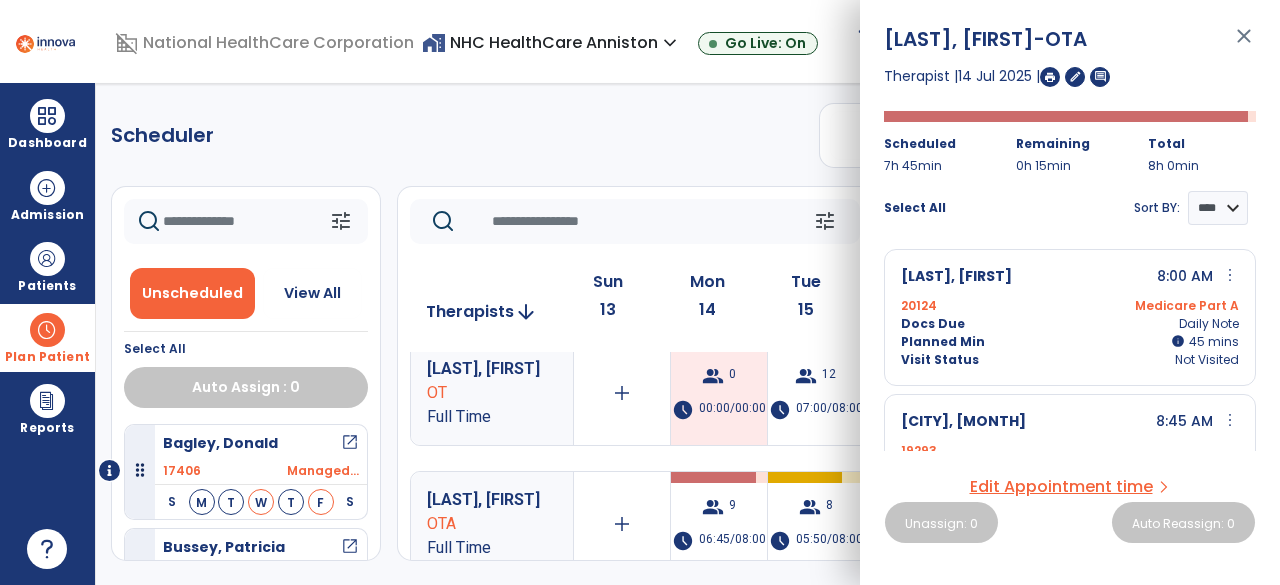 drag, startPoint x: 713, startPoint y: 427, endPoint x: 1032, endPoint y: 333, distance: 332.56128 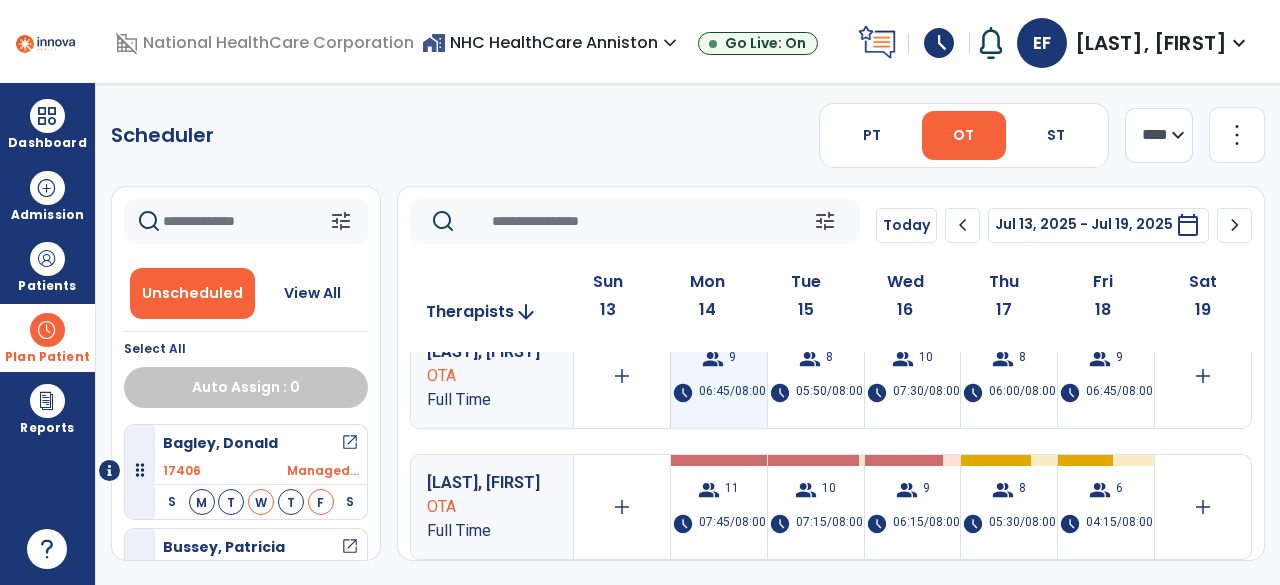 scroll, scrollTop: 177, scrollLeft: 0, axis: vertical 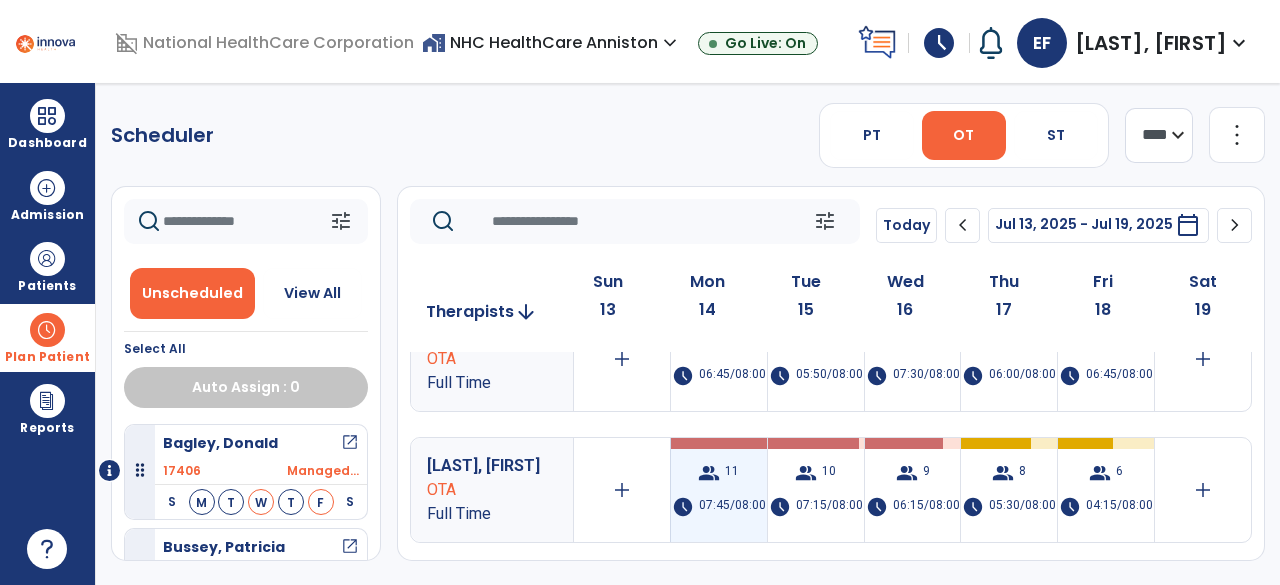 click on "11" at bounding box center [732, 473] 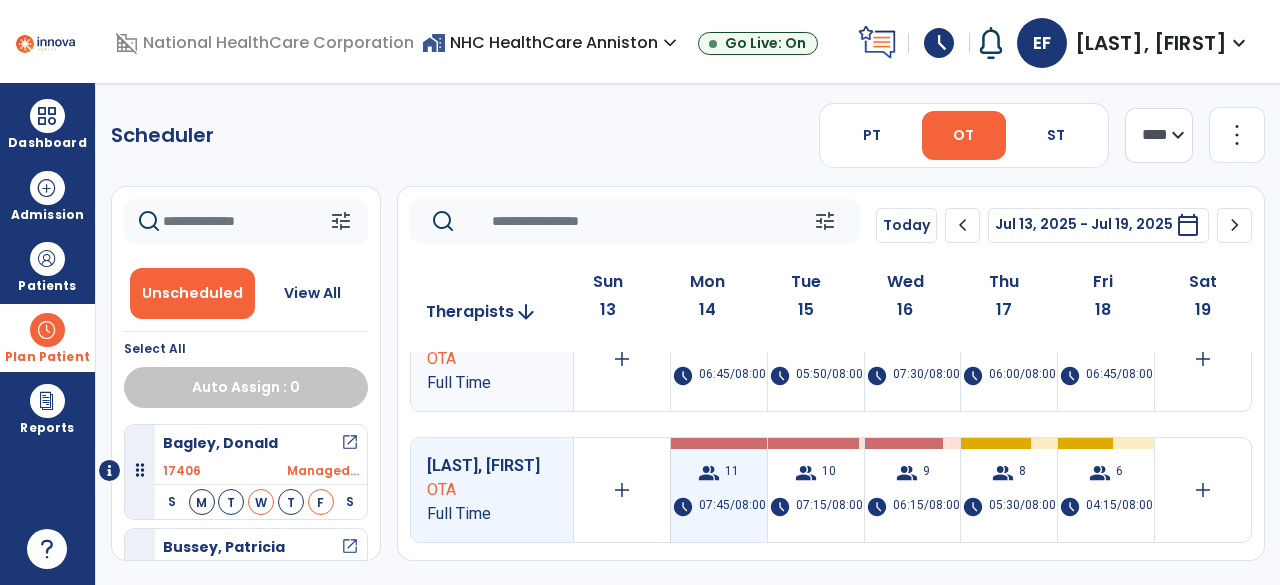 click on "11" at bounding box center [732, 473] 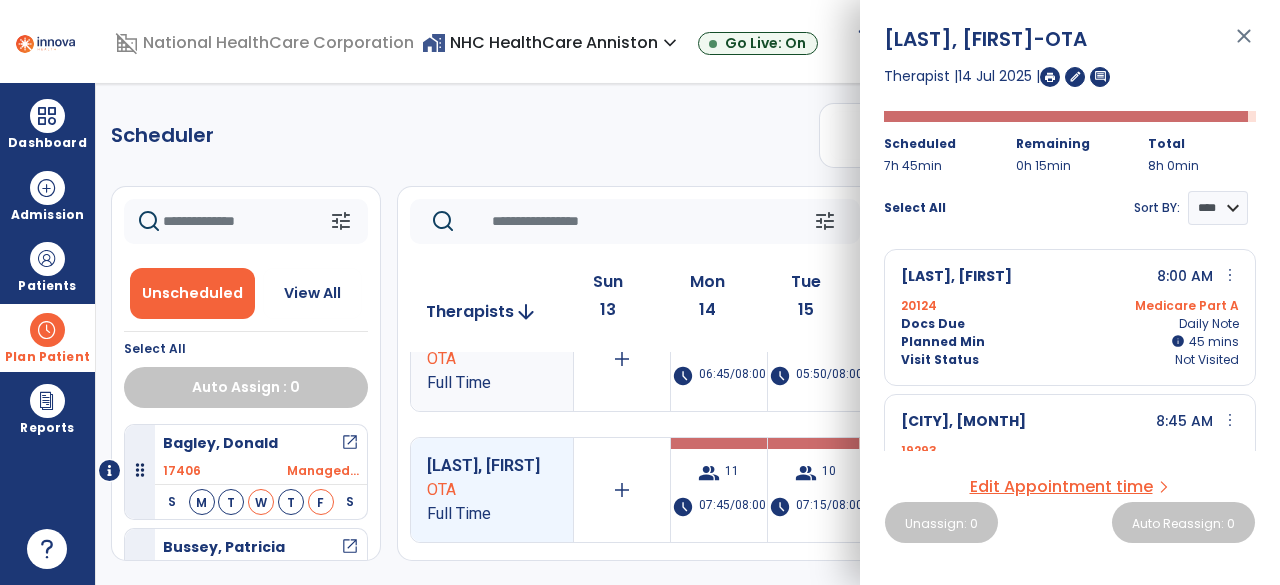 click on "Edit Appointment time" at bounding box center [1061, 487] 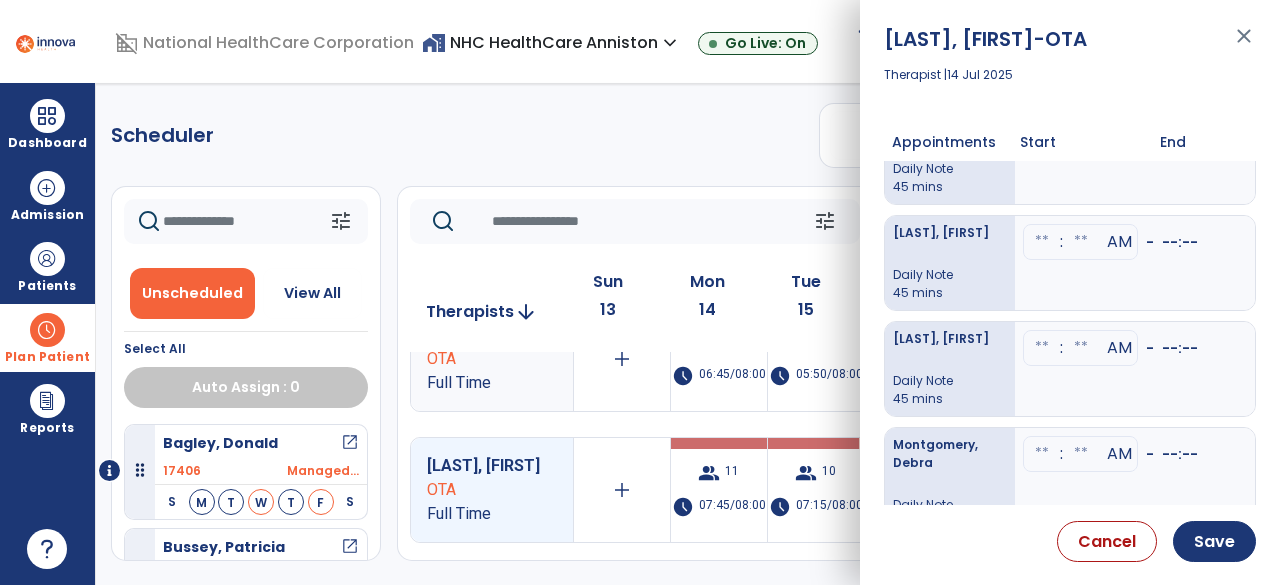 scroll, scrollTop: 850, scrollLeft: 0, axis: vertical 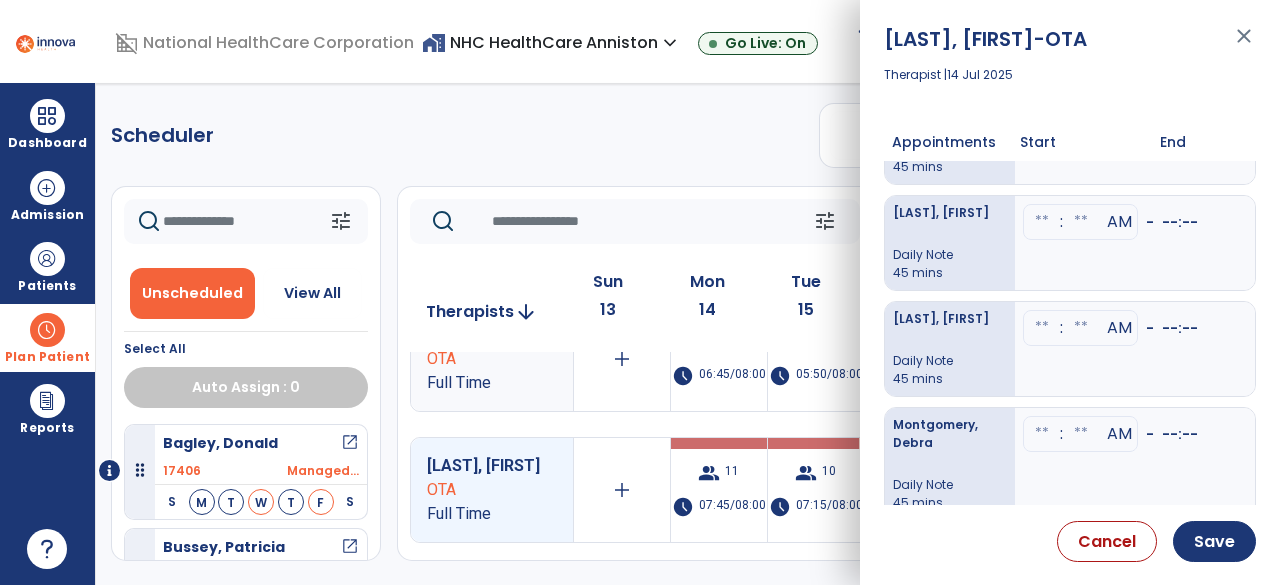 click at bounding box center (1042, -662) 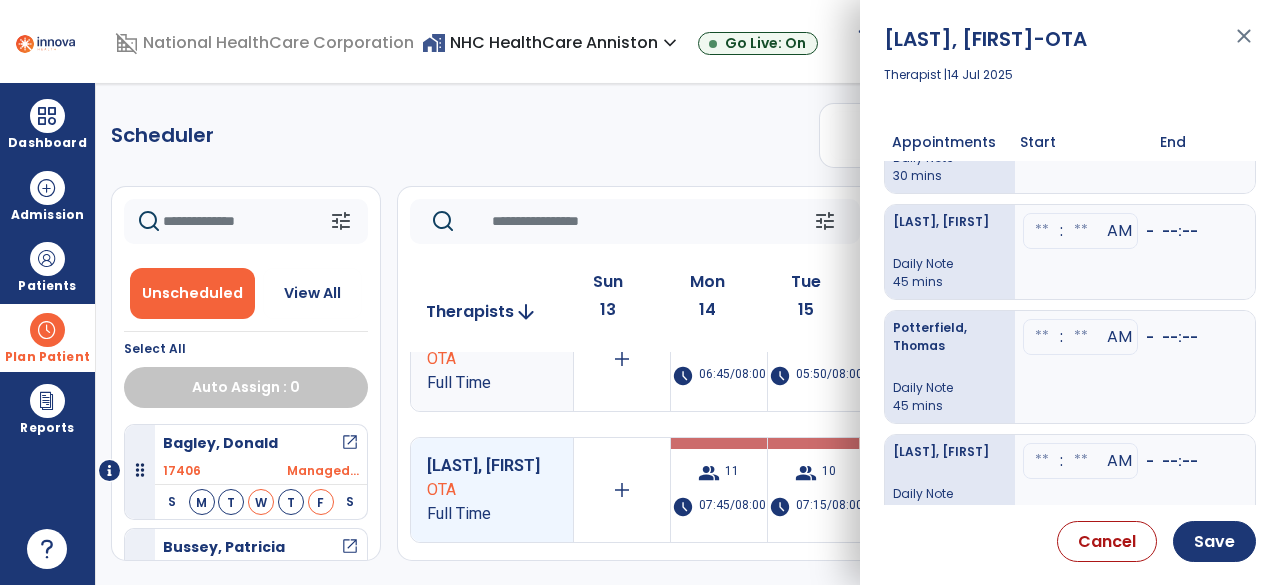 scroll, scrollTop: 610, scrollLeft: 0, axis: vertical 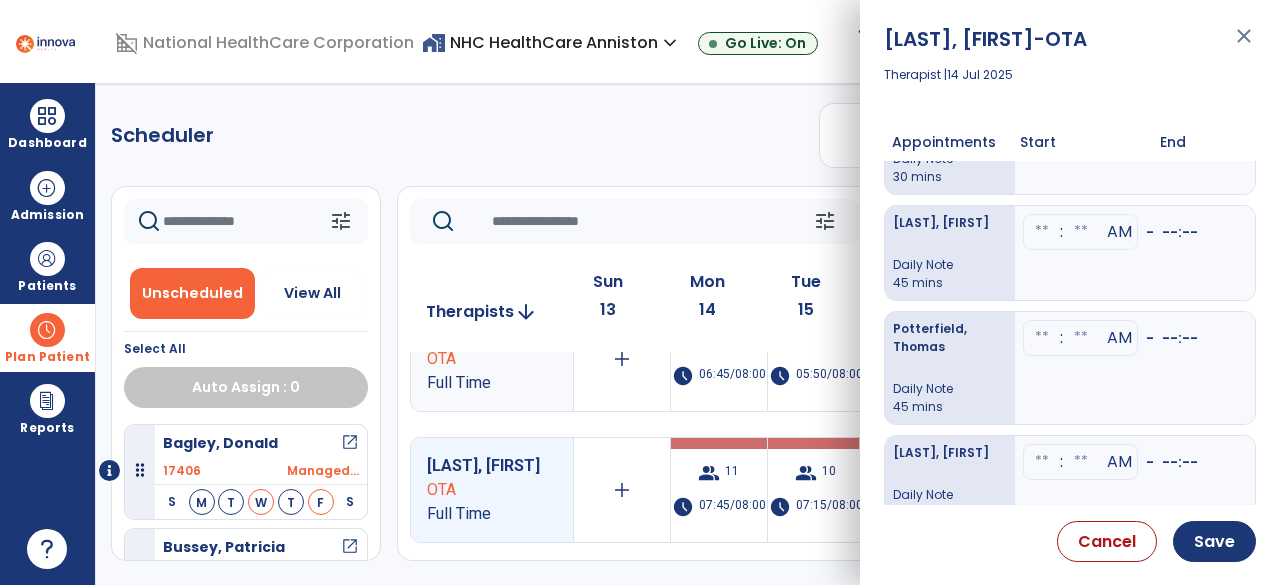 click on "[LAST], [FIRST]  -OTA close  Therapist |    [DATE]  Appointments Start End  [LAST], [FIRST]  Daily Note 45 mins ** : ** AM - 8 : 45 AM   [LAST], [FIRST]  Daily Note 45 mins ** : ** AM - 9 : 30 AM   [LAST], [FIRST]  Daily Note 45 mins ** : ** AM - 10 : 15 AM   [LAST], [FIRST]  Daily Note 45 mins ** : ** AM - 11 : 00 AM   [LAST], [FIRST]  Daily Note 30 mins ** : ** AM - 11 : 30 AM   [LAST], [FIRST]  Daily Note 30 mins ** : ** AM - 12 : 00 PM   [LAST], [FIRST]  Daily Note 45 mins : AM - --:--   [LAST], [FIRST]  Daily Note 45 mins : AM - --:--   [LAST], [FIRST]  Daily Note 45 mins : AM - --:--   [LAST], [FIRST]  Daily Note 45 mins : AM - --:--   [LAST], [FIRST]  Daily Note 45 mins : AM - --:--  Cancel Save" at bounding box center (1070, 292) 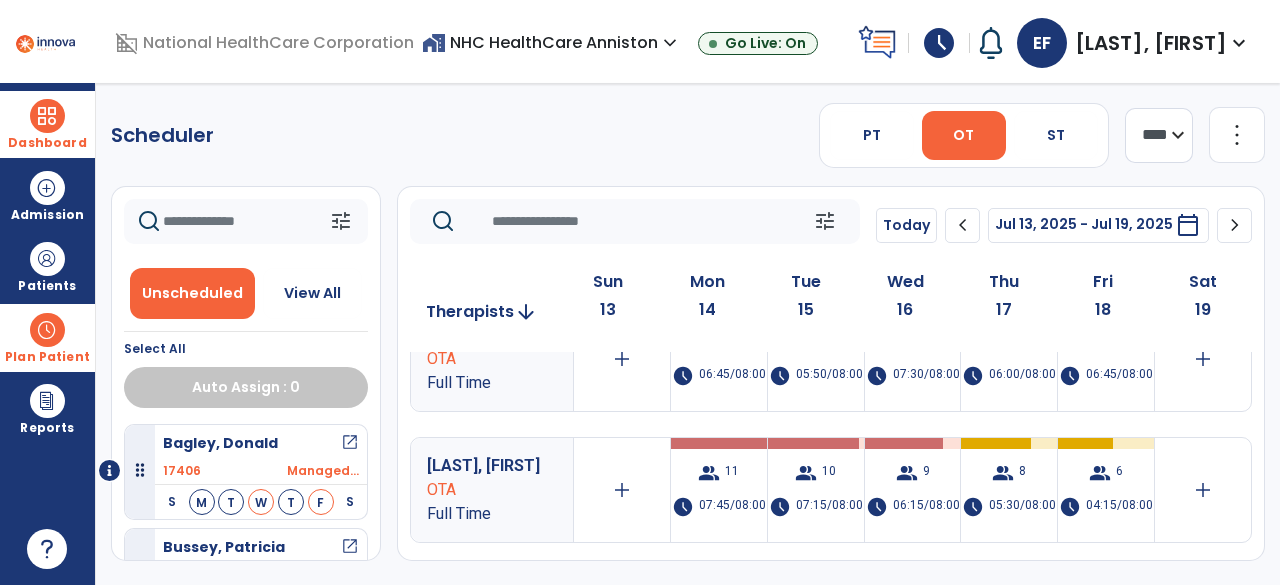 click on "Dashboard" at bounding box center [47, 143] 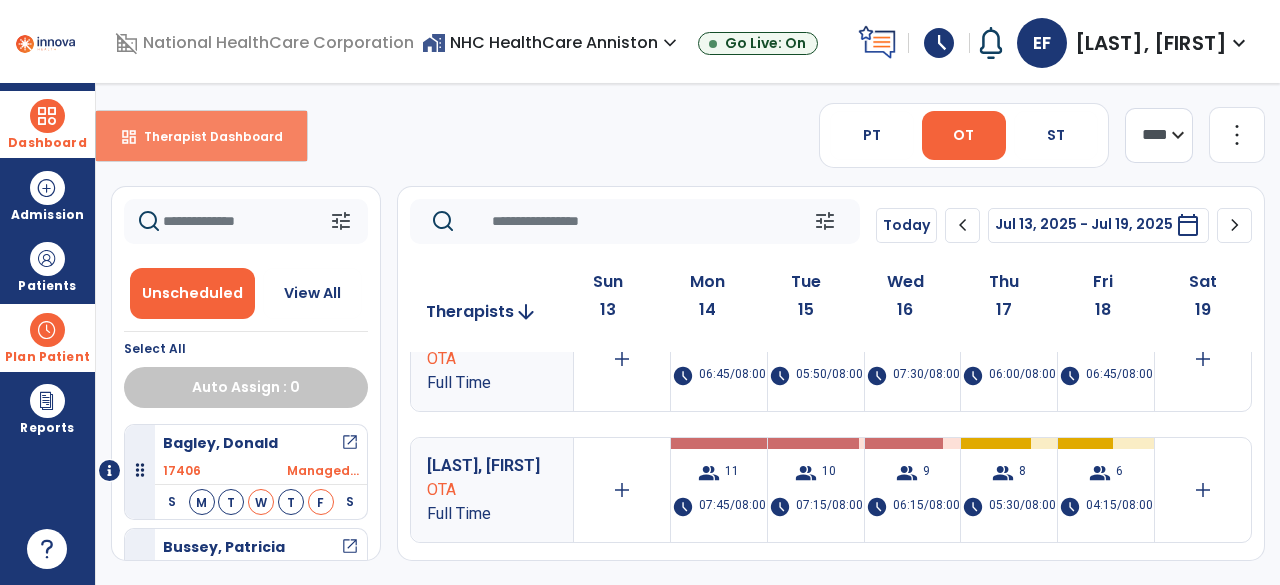 click on "Therapist Dashboard" at bounding box center [205, 136] 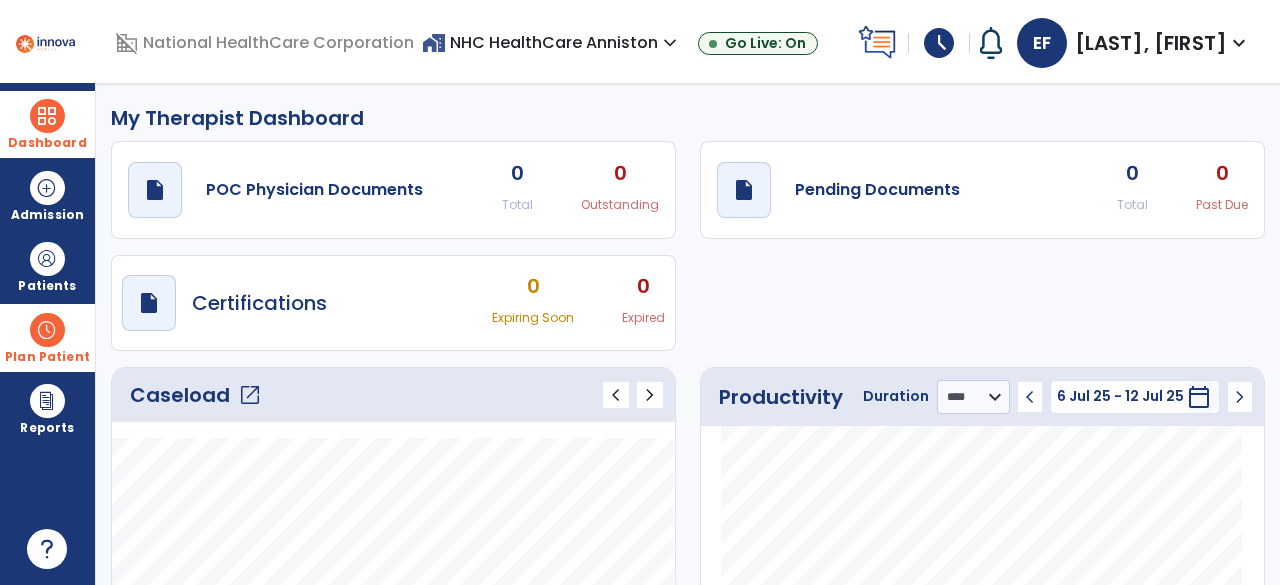 click on "schedule" at bounding box center [939, 43] 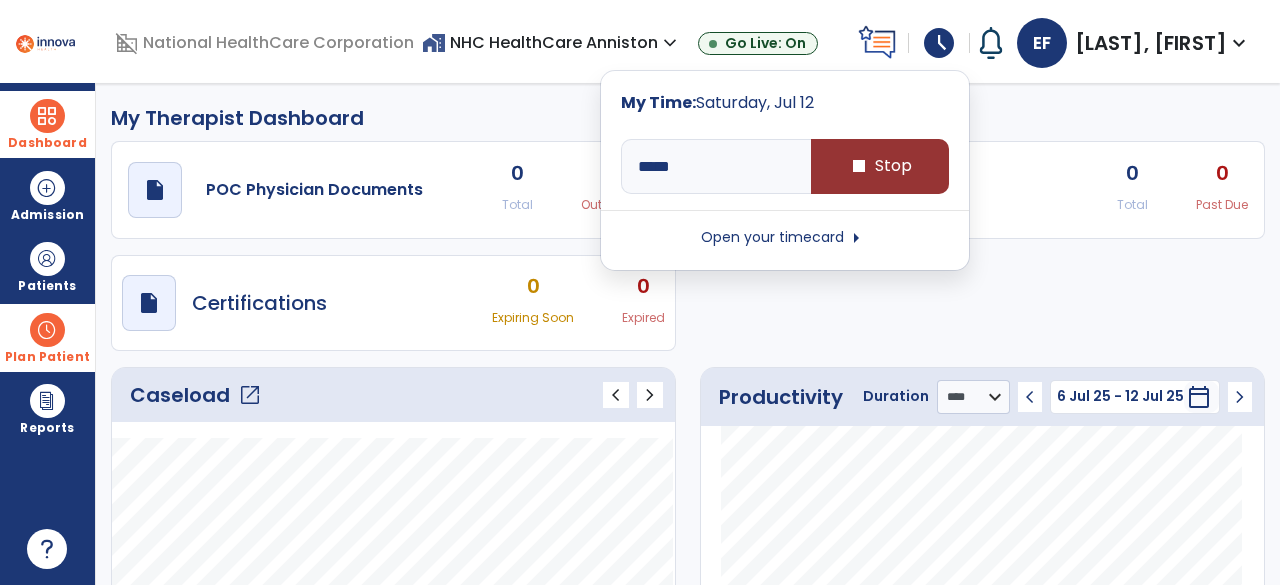 click on "stop  Stop" at bounding box center [880, 166] 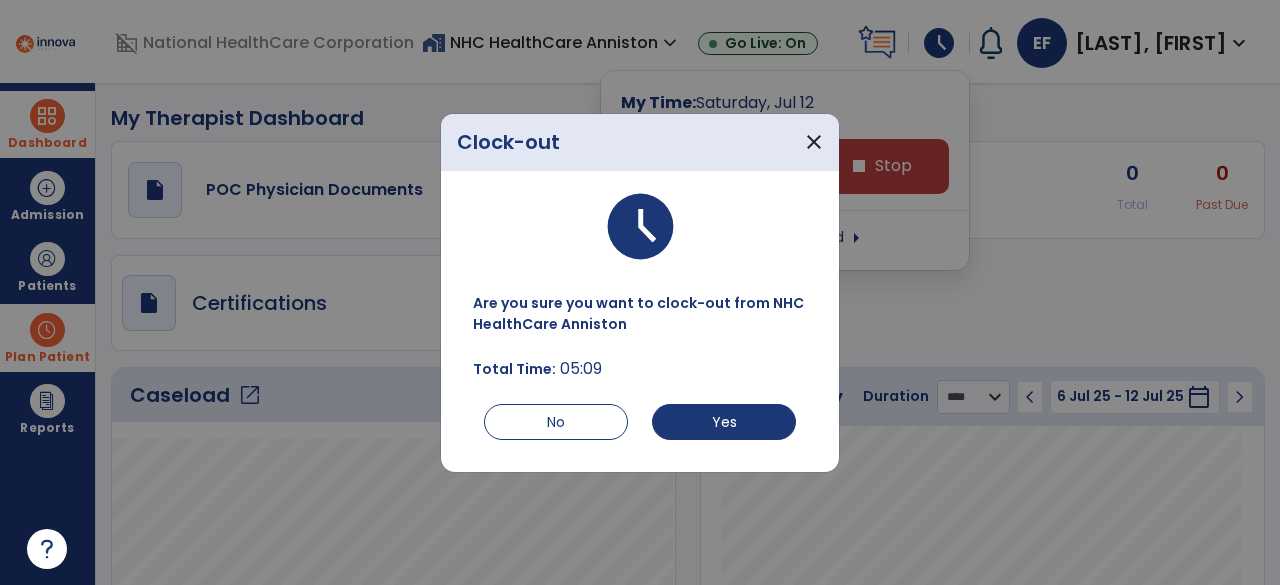 click on "Are you sure you want to clock-out from NHC HealthCare Anniston Total Time: 05:09 No Yes" at bounding box center (640, 364) 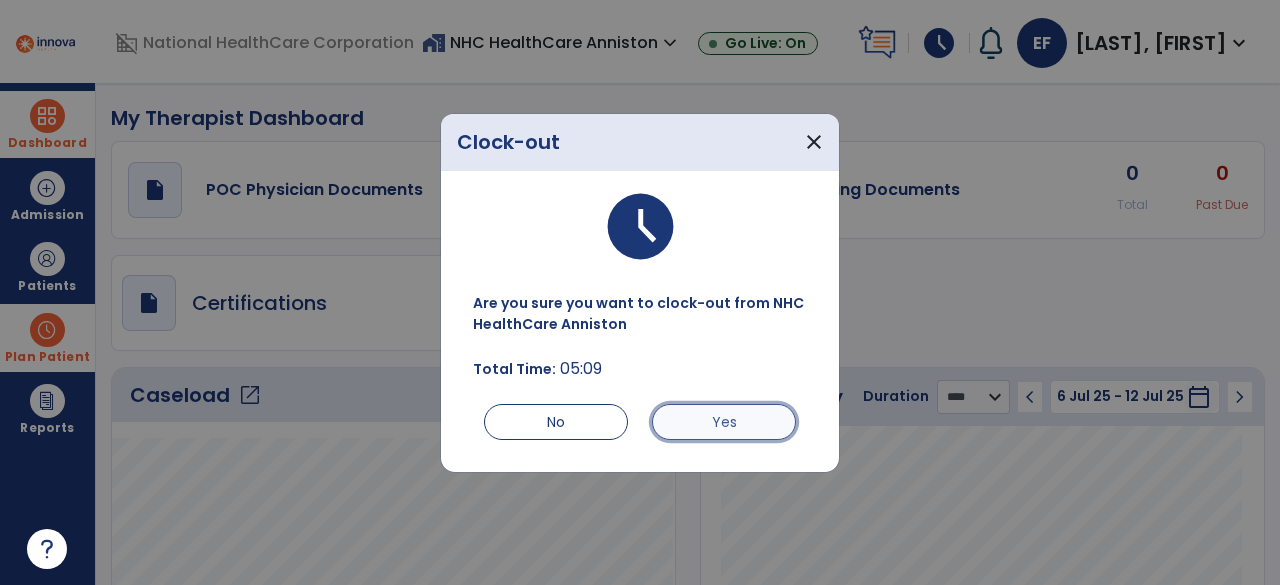 click on "Yes" at bounding box center (724, 422) 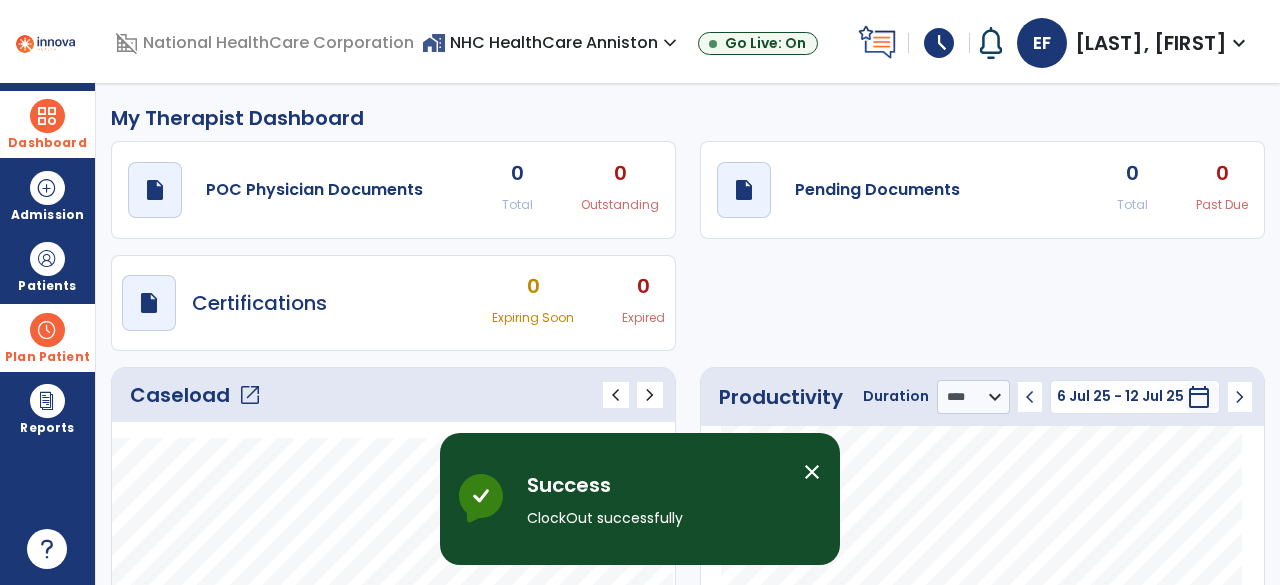 click on "EF [LAST], [FIRST] expand_more" at bounding box center (1134, 43) 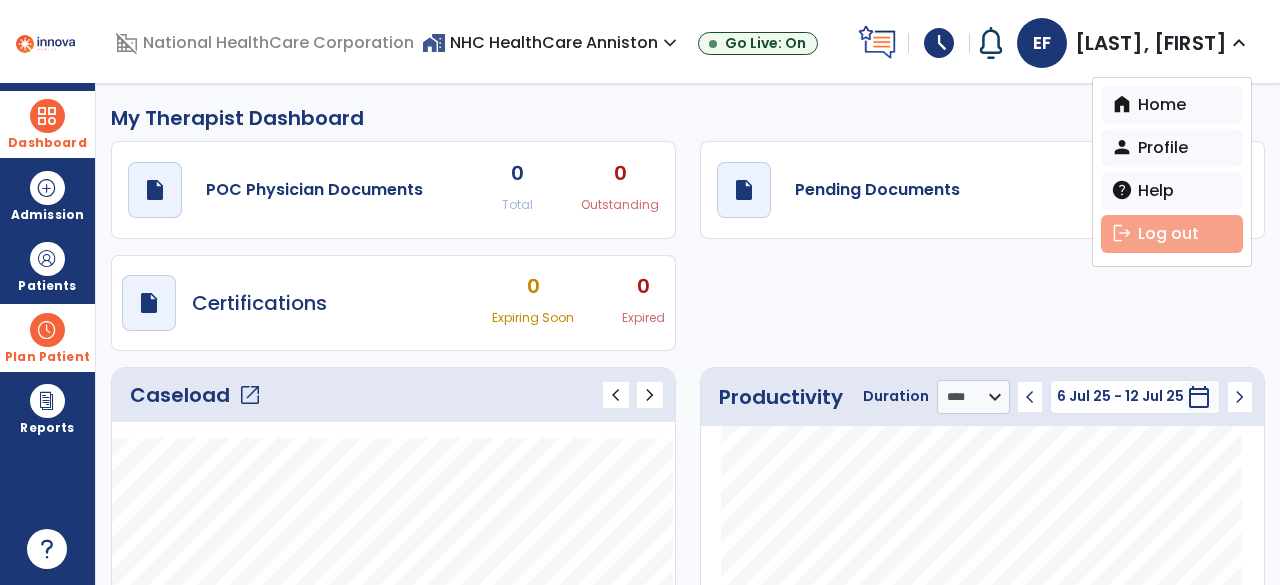 click on "logout   Log out" at bounding box center (1172, 234) 